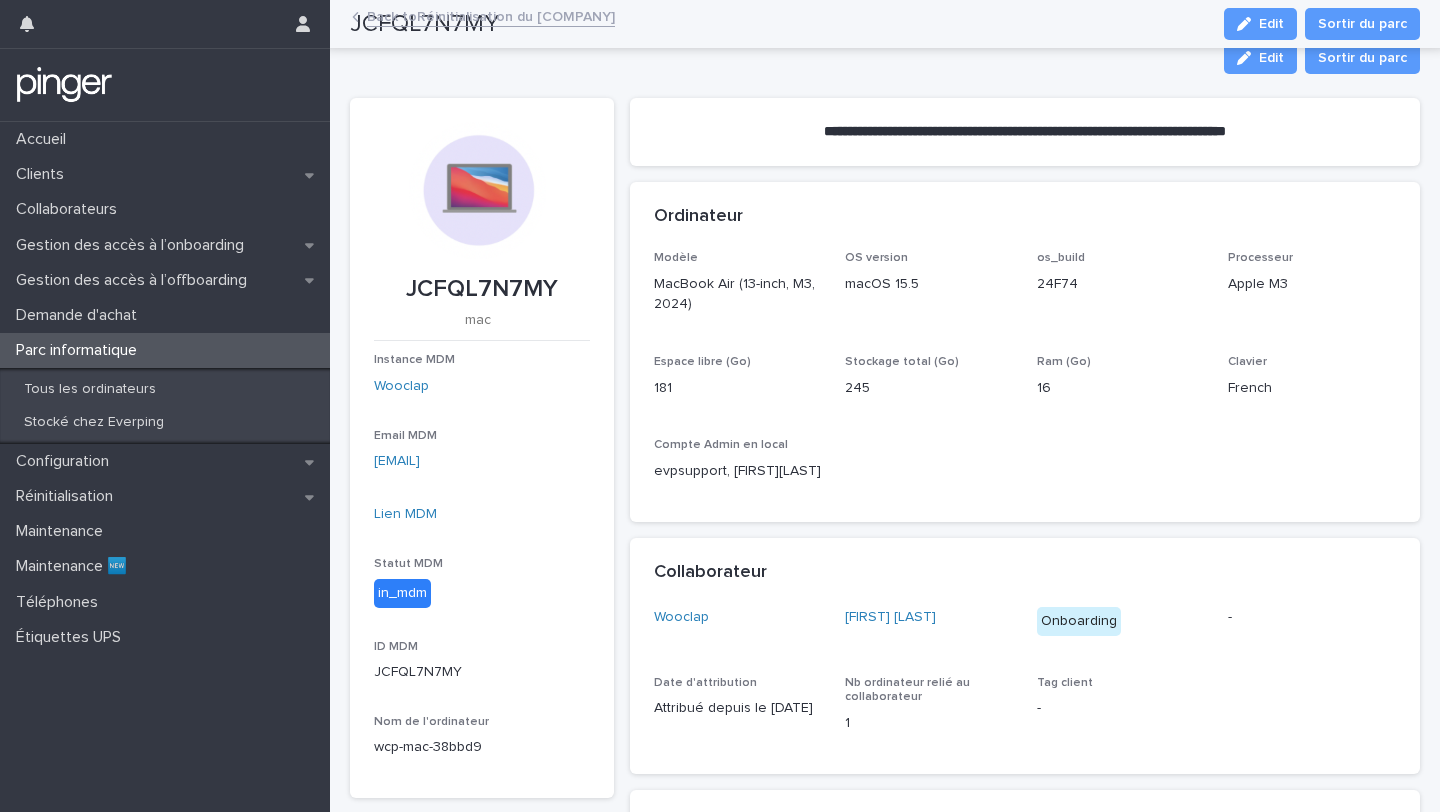 scroll, scrollTop: 0, scrollLeft: 0, axis: both 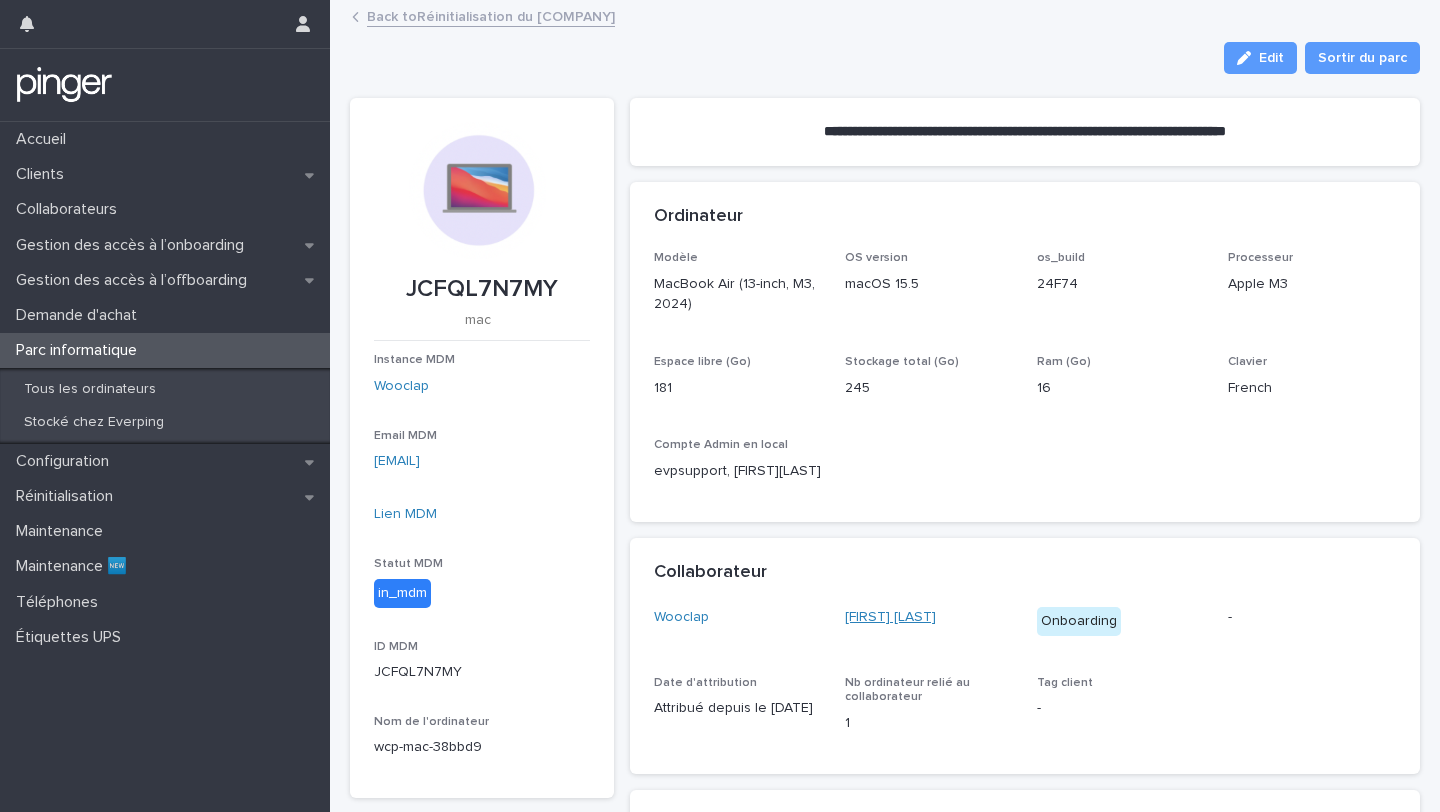 click on "[FIRST] [LAST]" at bounding box center (890, 617) 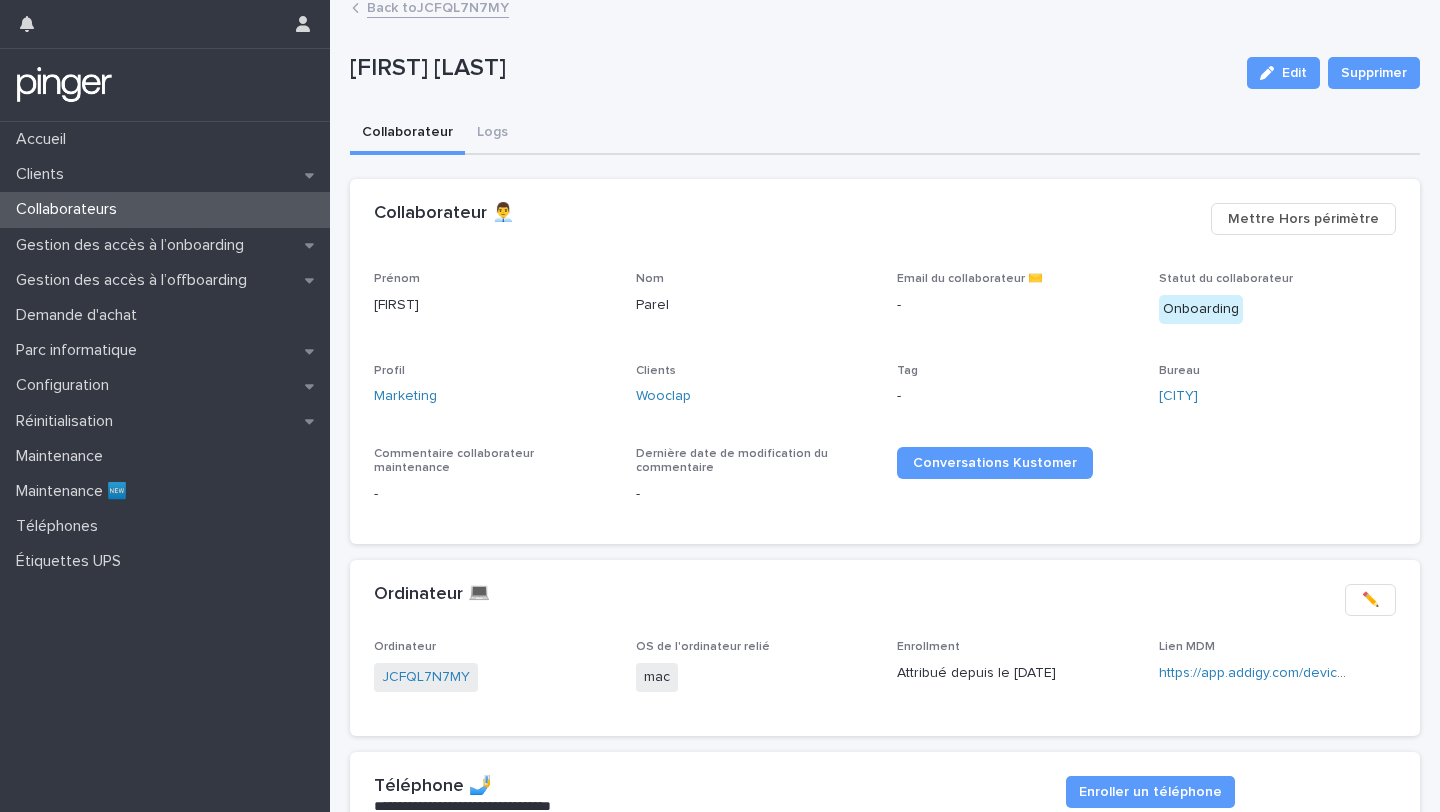 scroll, scrollTop: 0, scrollLeft: 0, axis: both 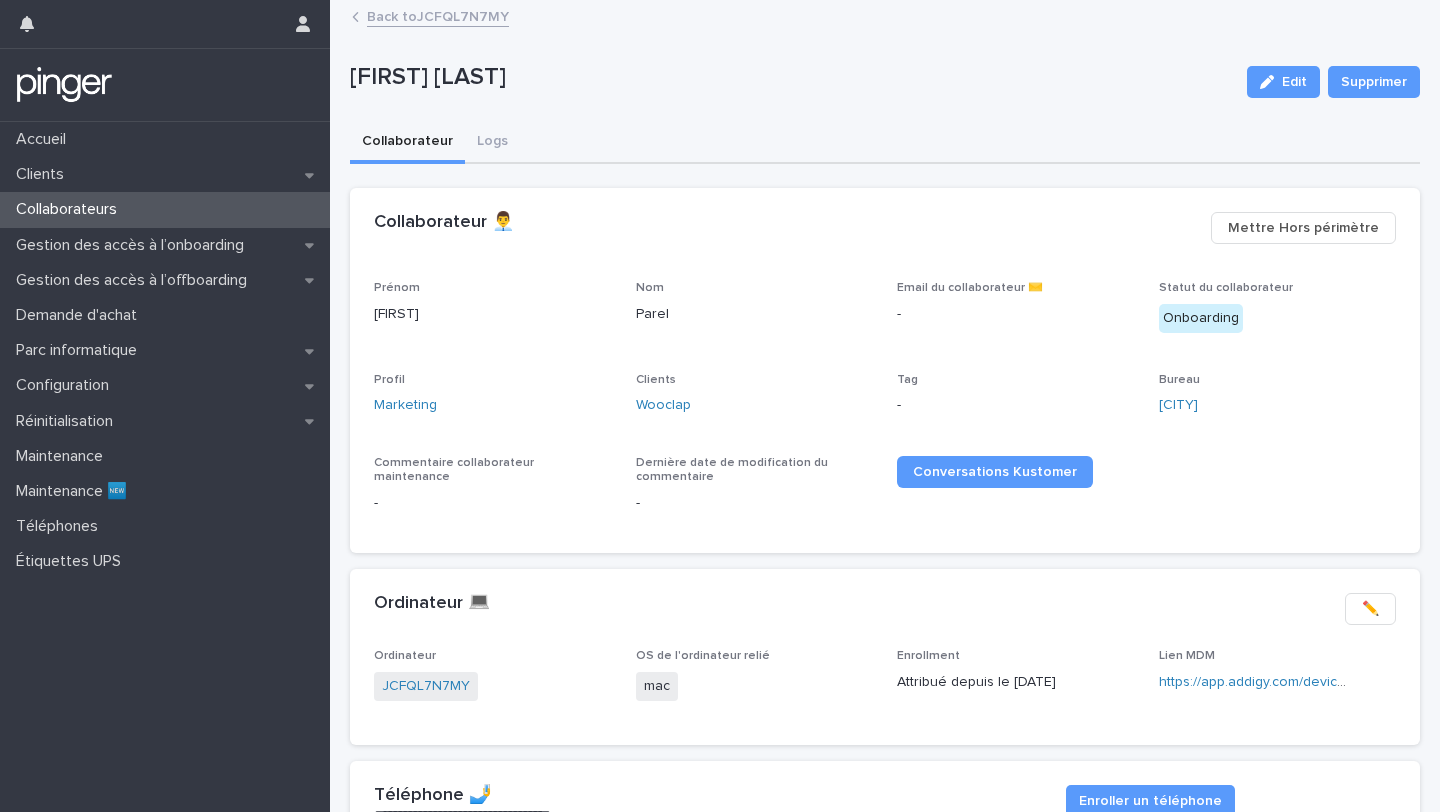 click on "Back to  JCFQL7N7MY" at bounding box center (438, 15) 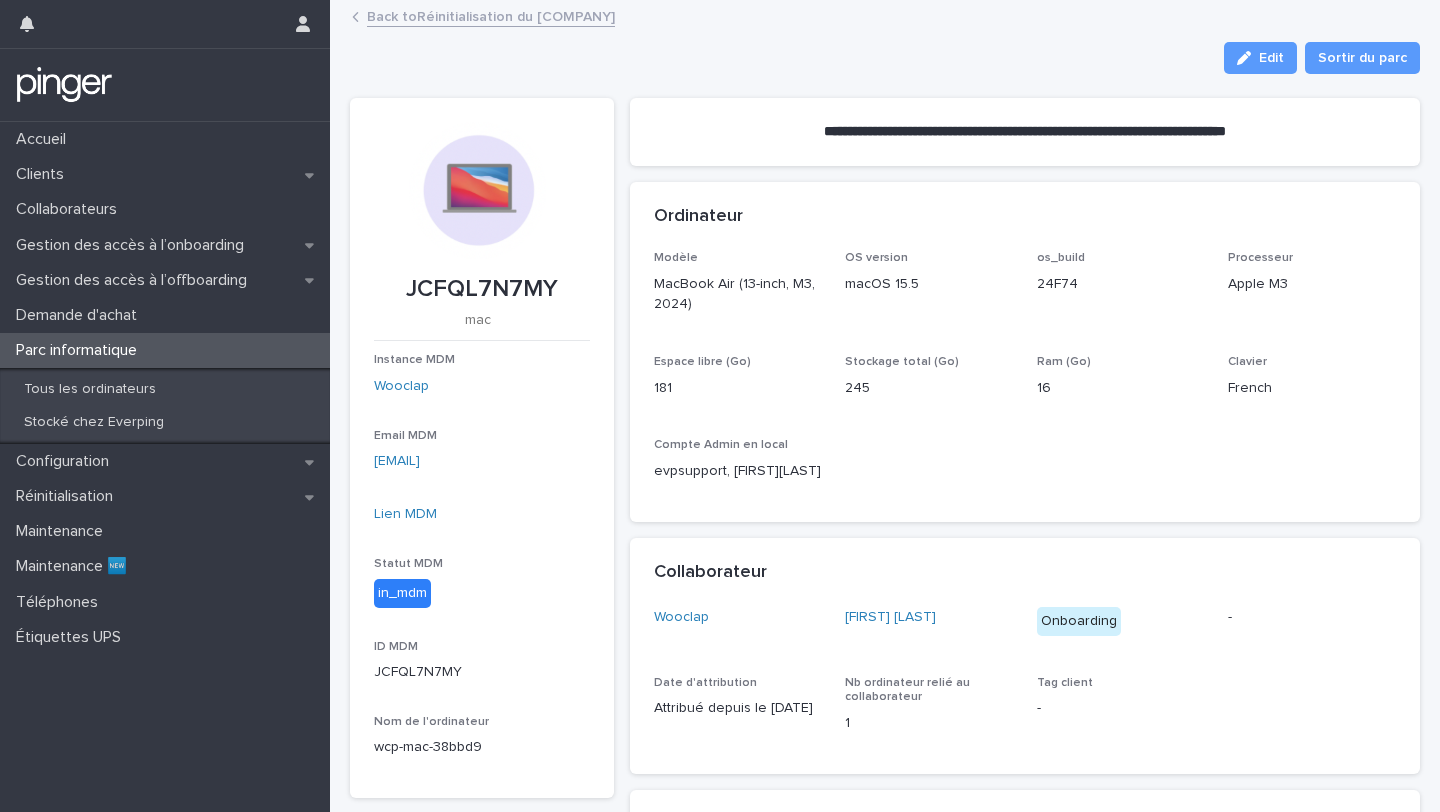 click on "Back to  Réinitialisation du JCFQL7N7MY" at bounding box center (491, 15) 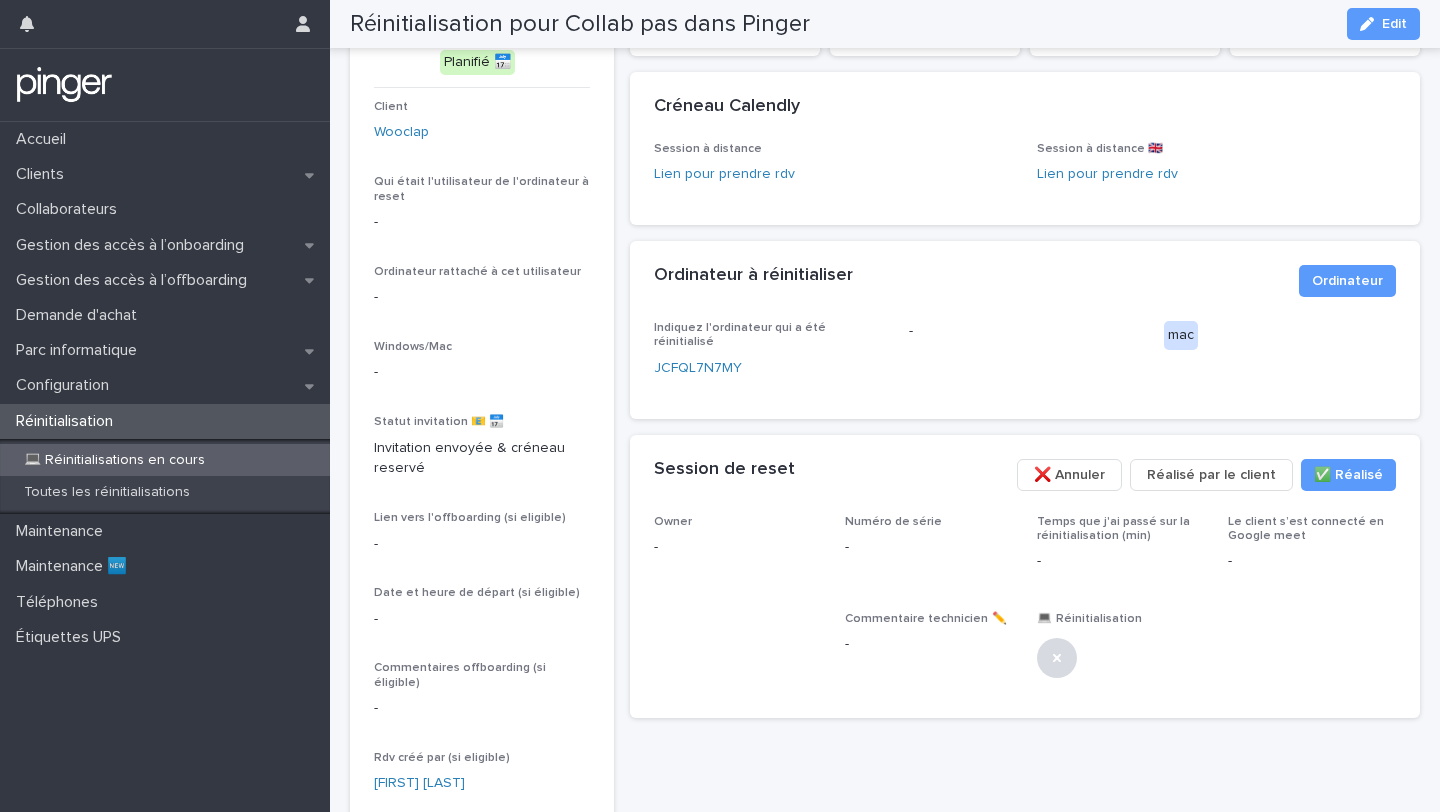 scroll, scrollTop: 195, scrollLeft: 0, axis: vertical 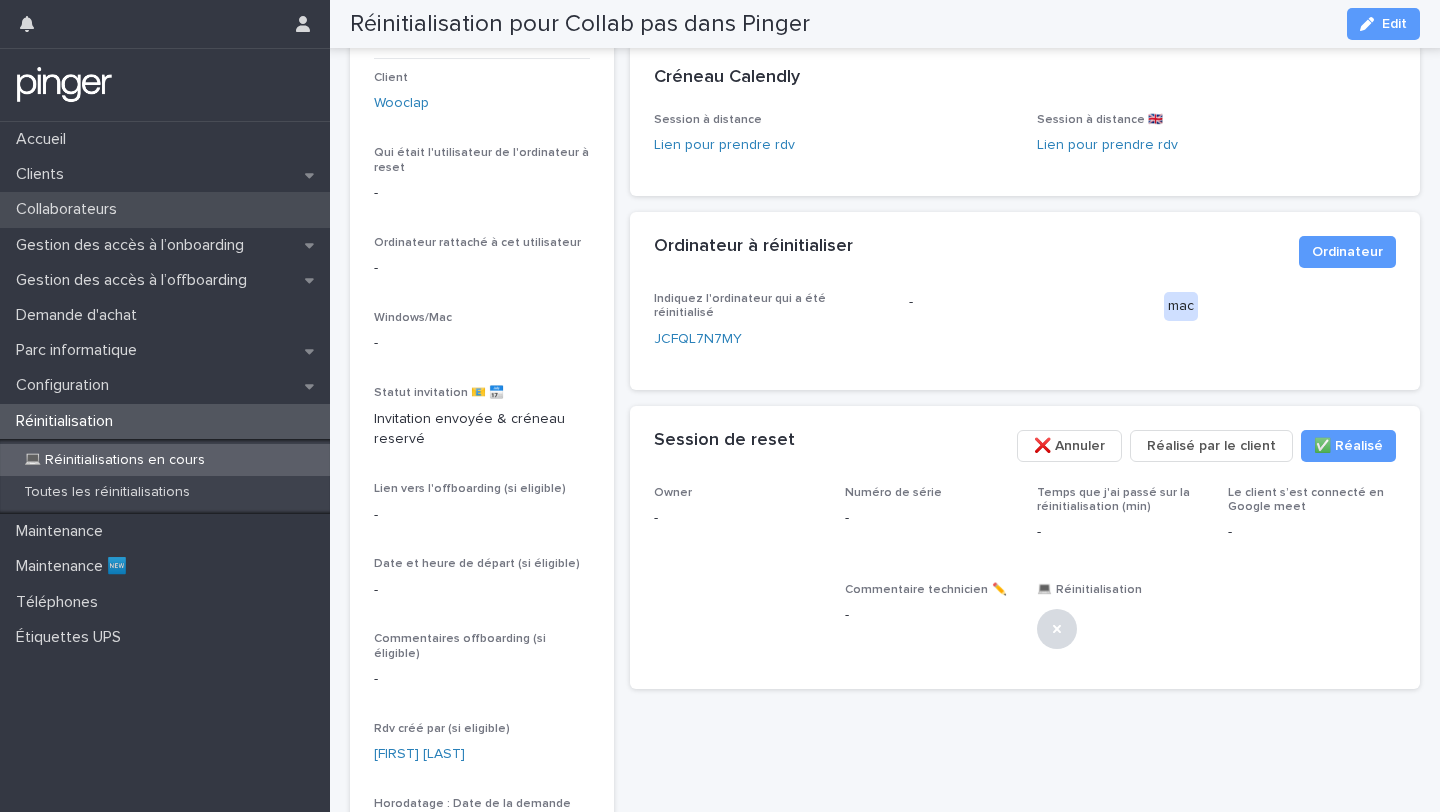 click on "Collaborateurs" at bounding box center [70, 209] 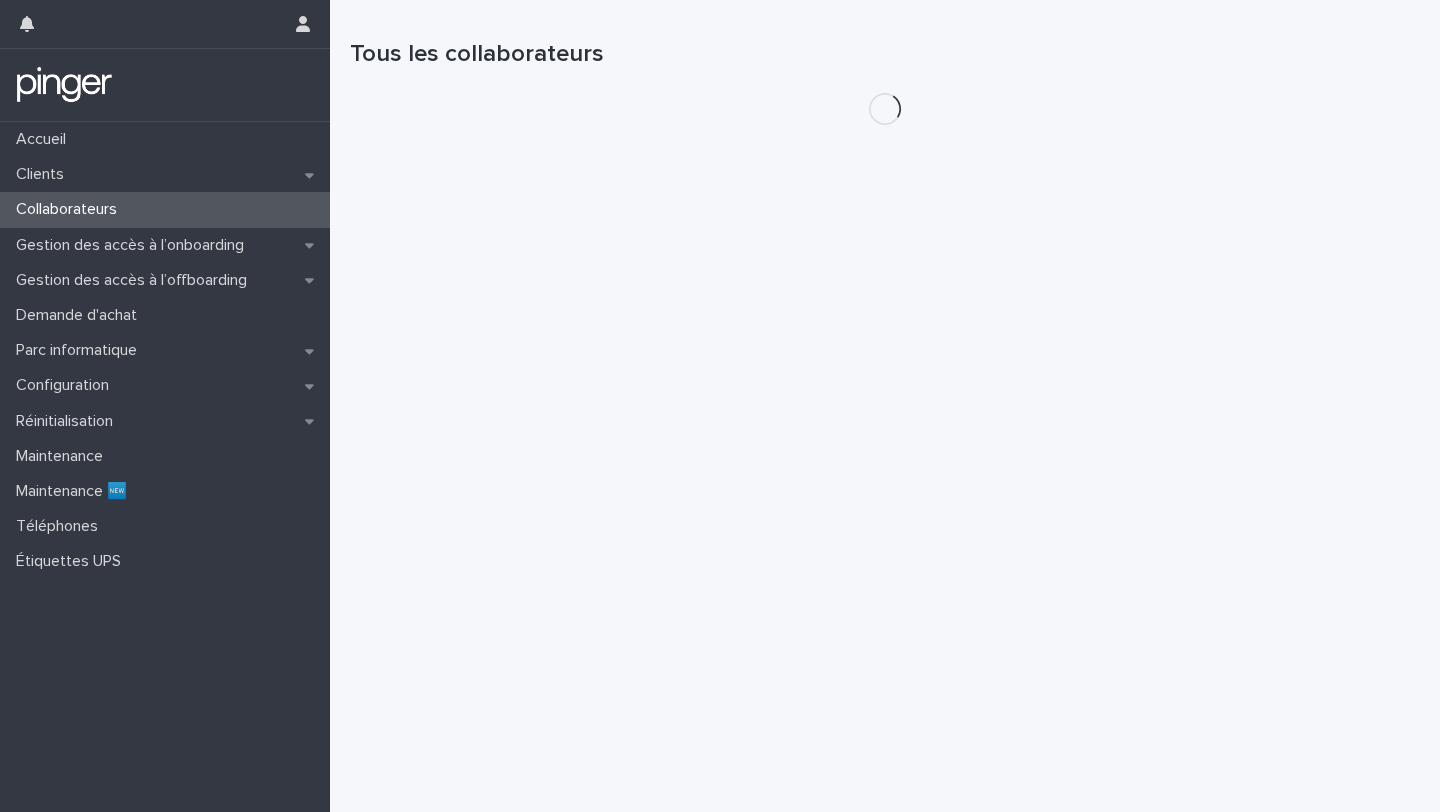 scroll, scrollTop: 0, scrollLeft: 0, axis: both 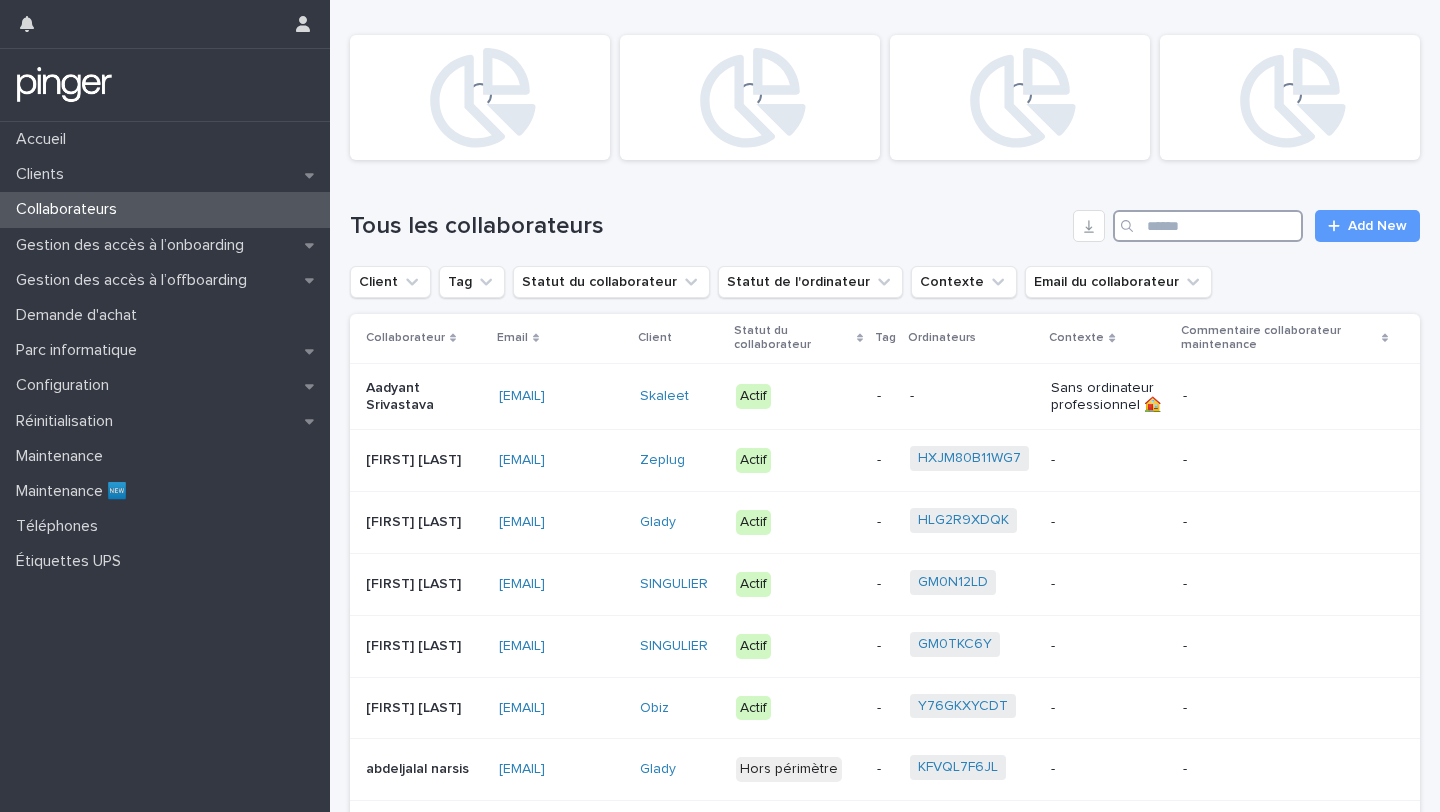 click at bounding box center [1208, 226] 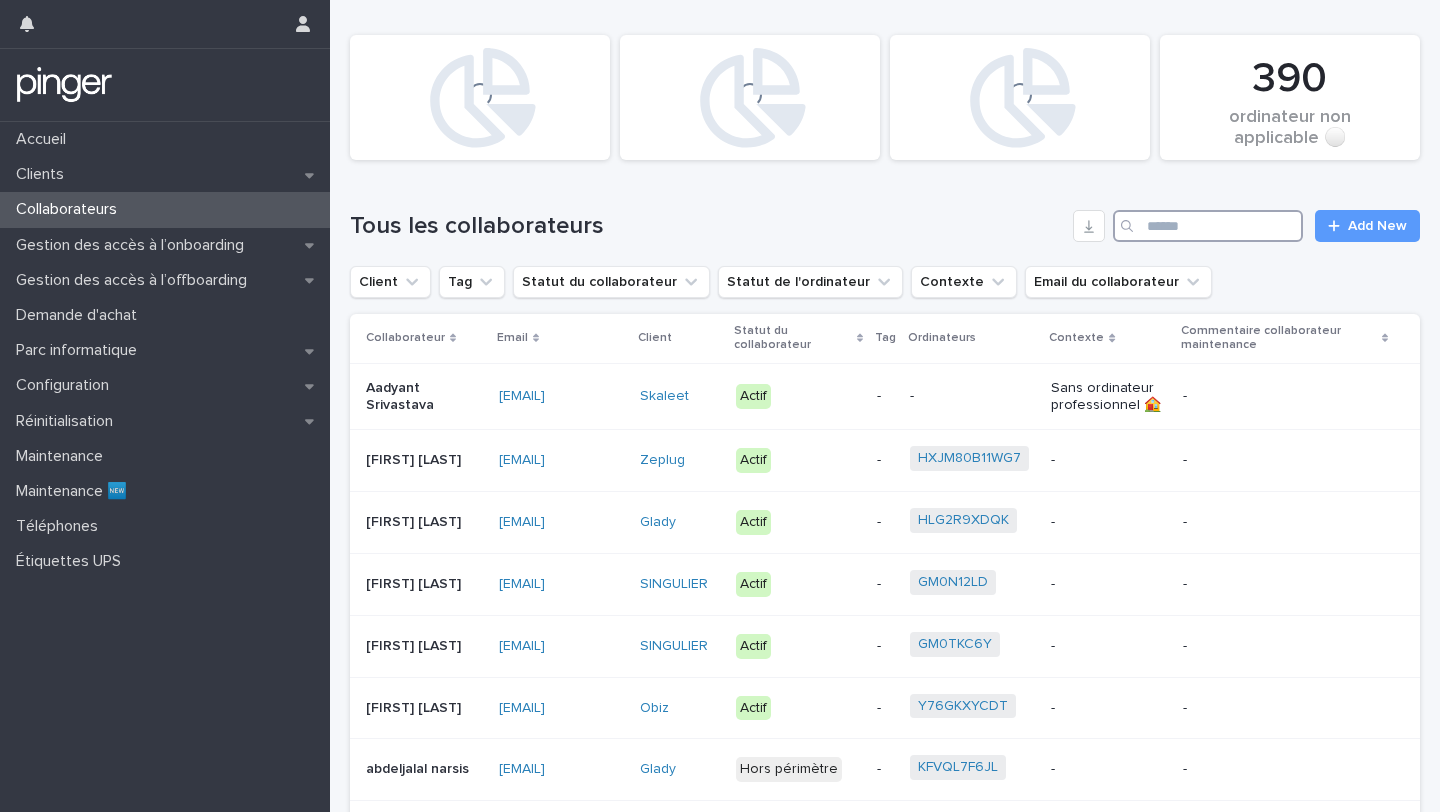 paste on "**********" 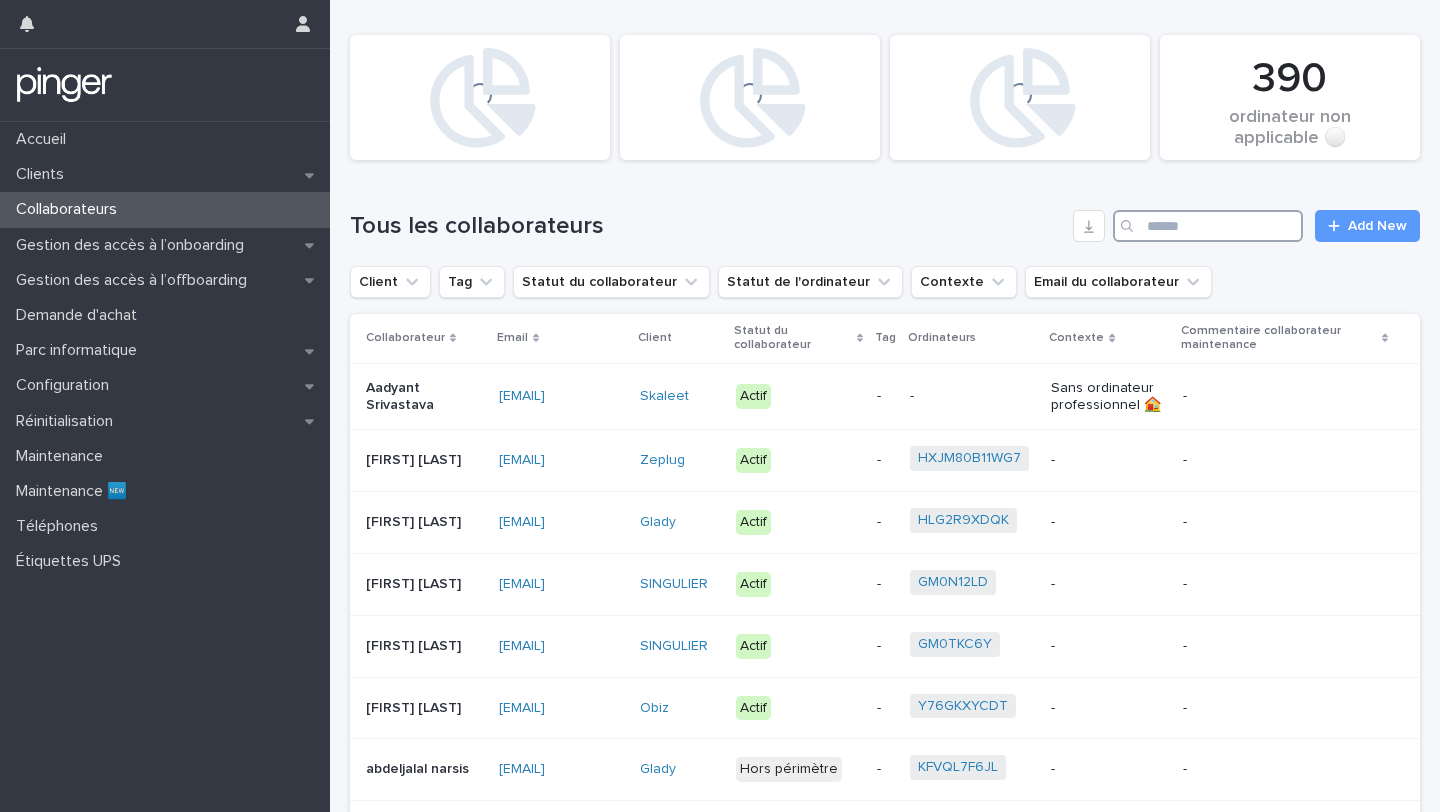 type on "**********" 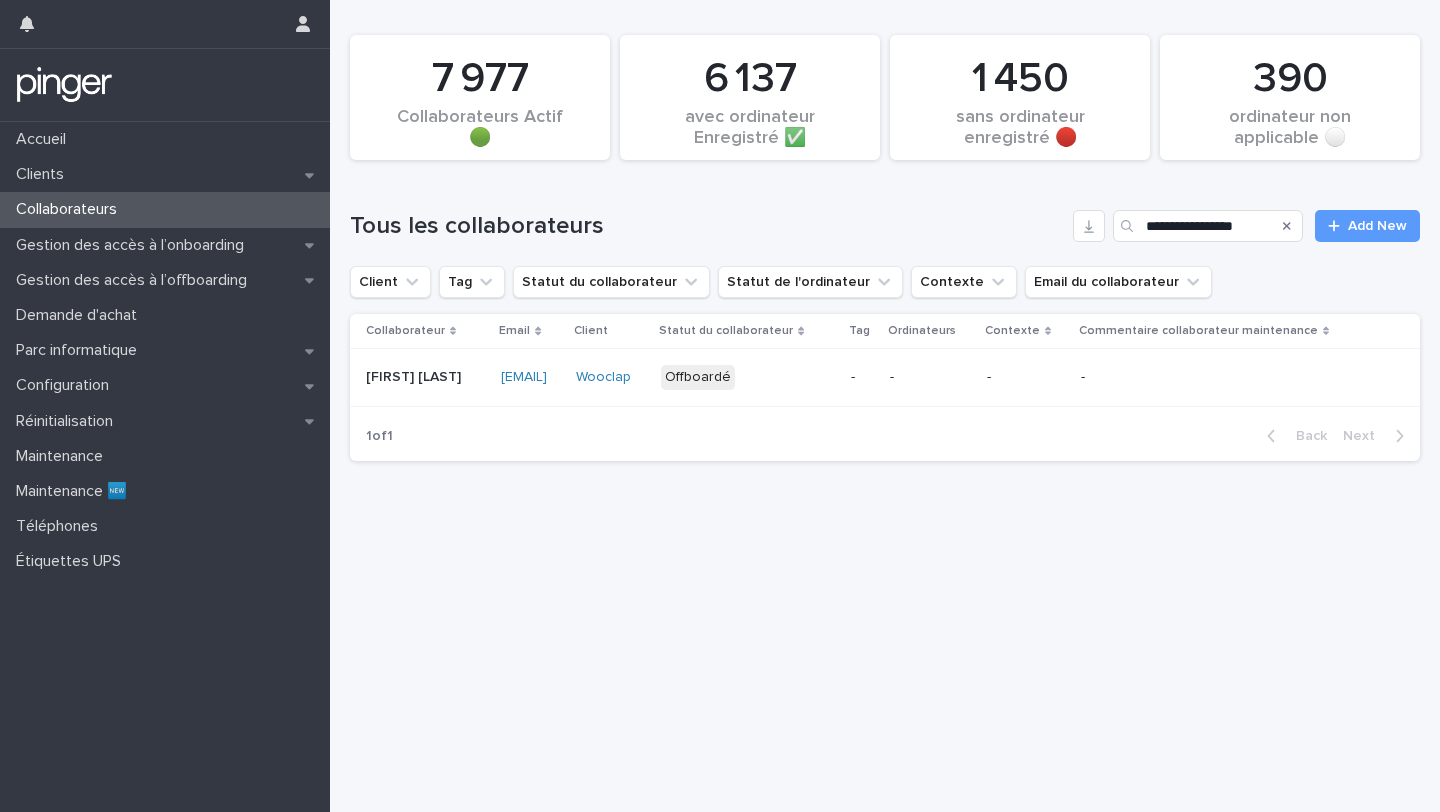 click on "Pierre Bourdeleau" at bounding box center (425, 377) 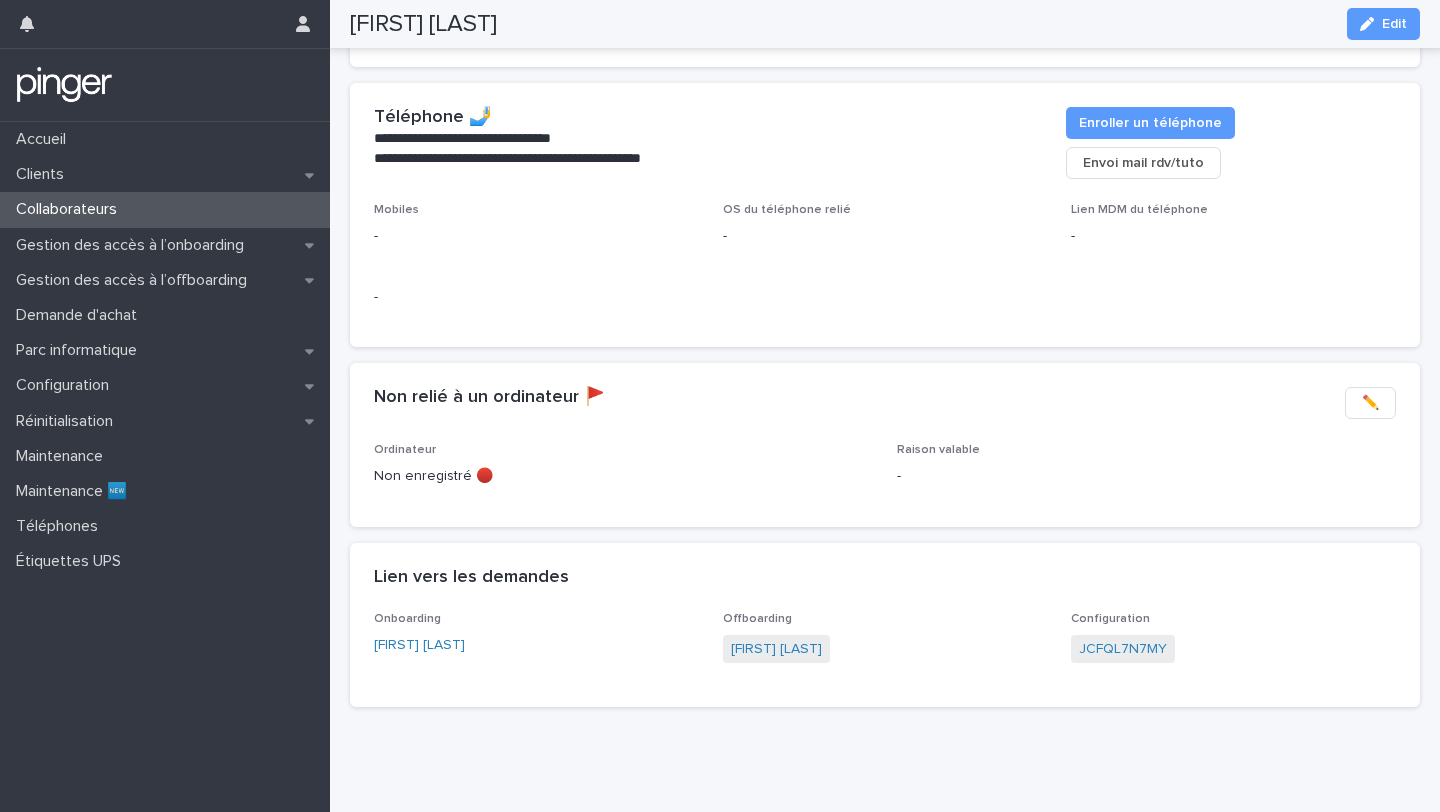 scroll, scrollTop: 0, scrollLeft: 0, axis: both 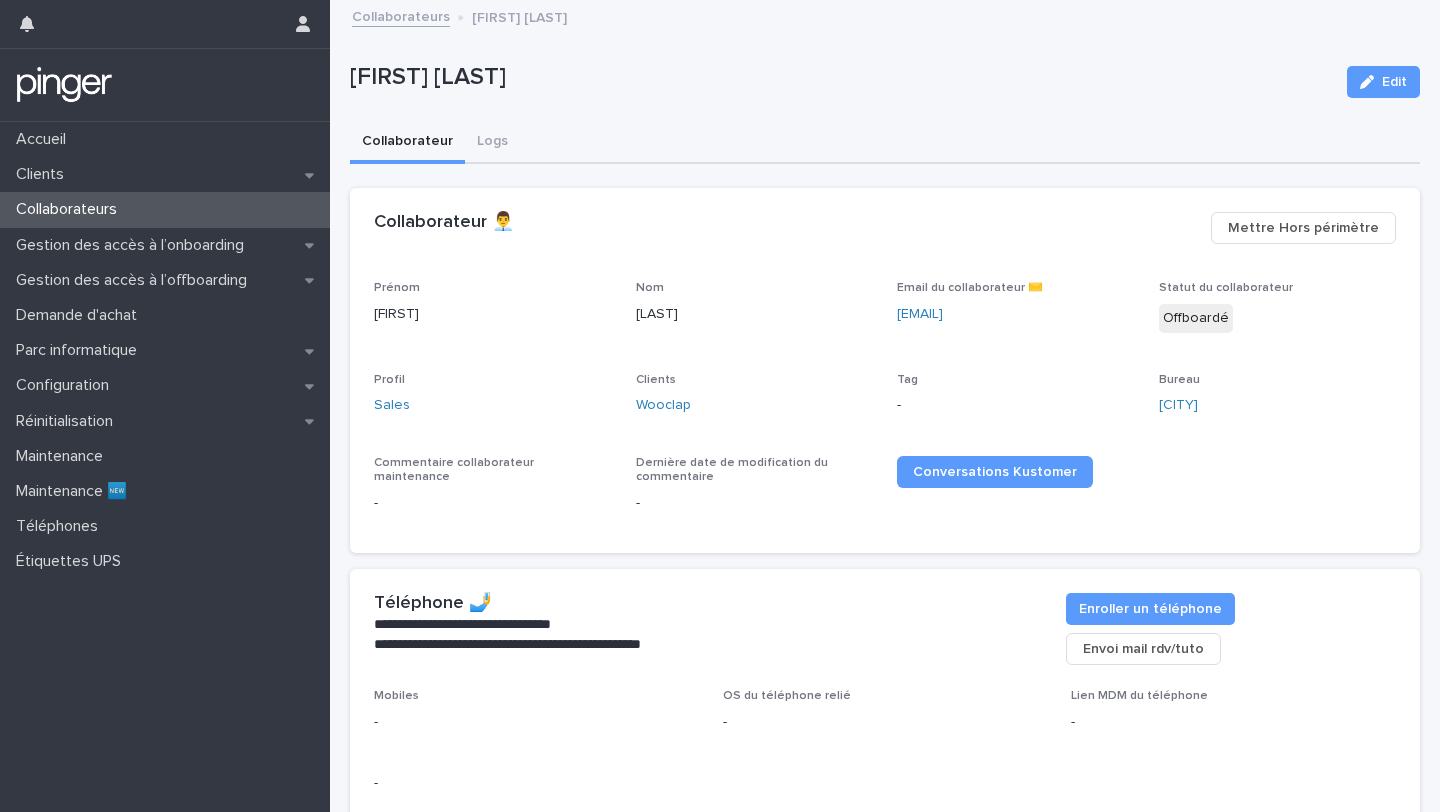 click on "Collaborateurs" at bounding box center (70, 209) 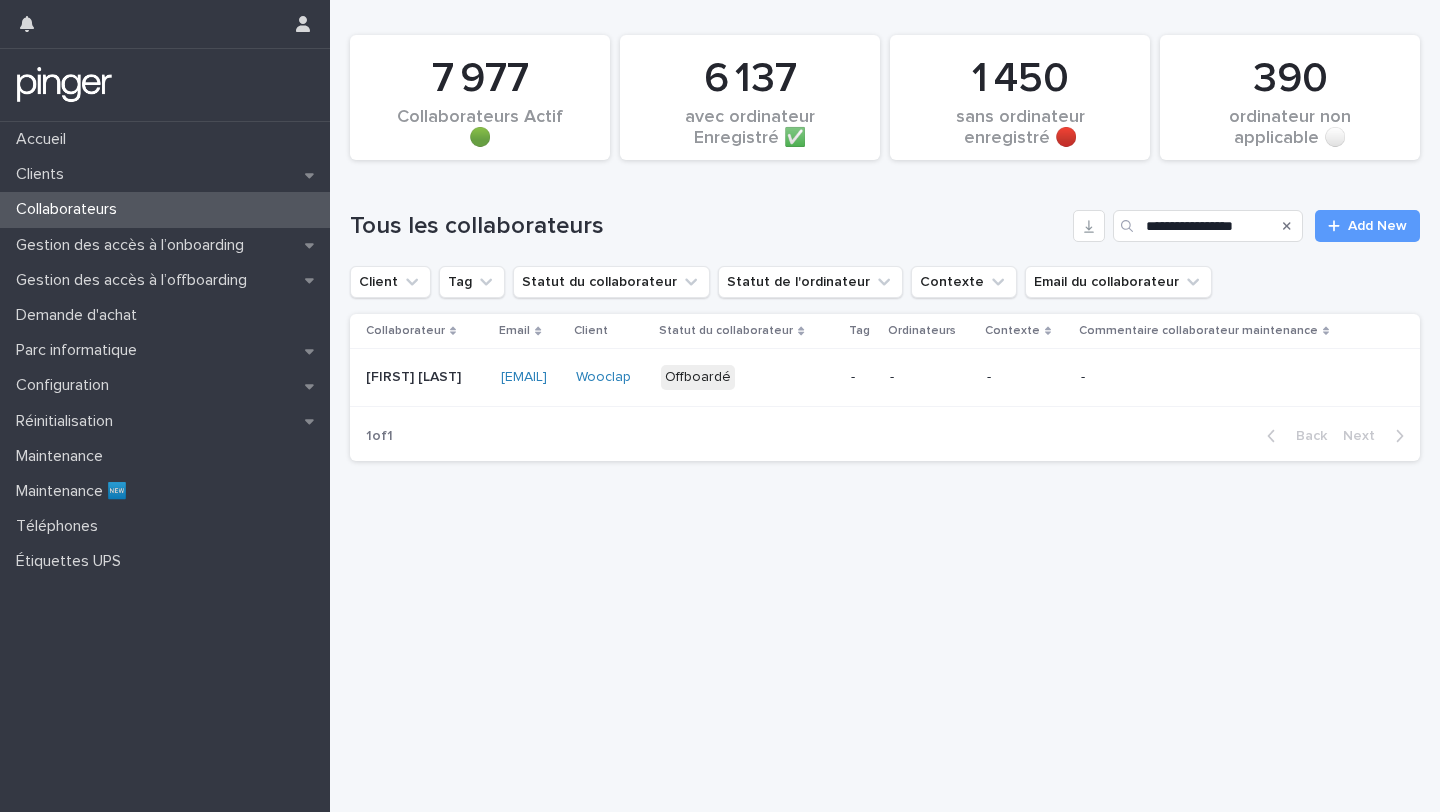 type 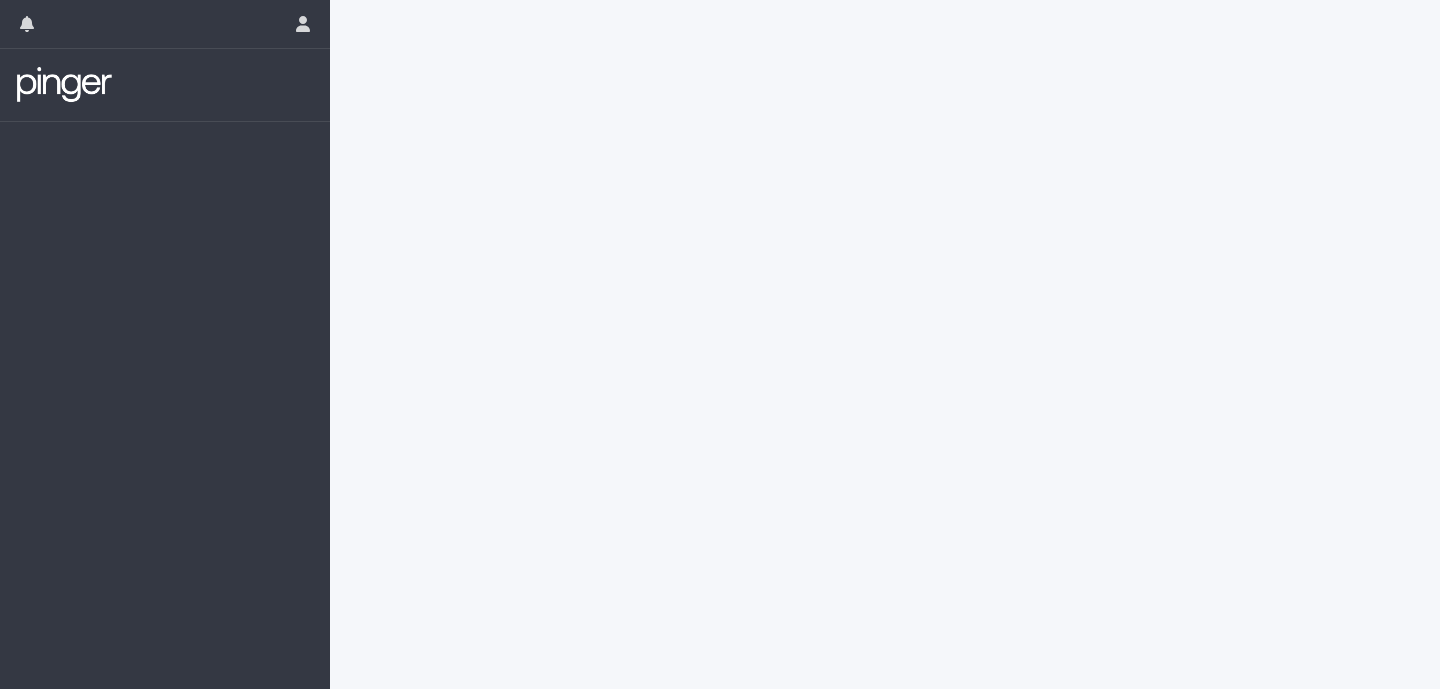 scroll, scrollTop: 0, scrollLeft: 0, axis: both 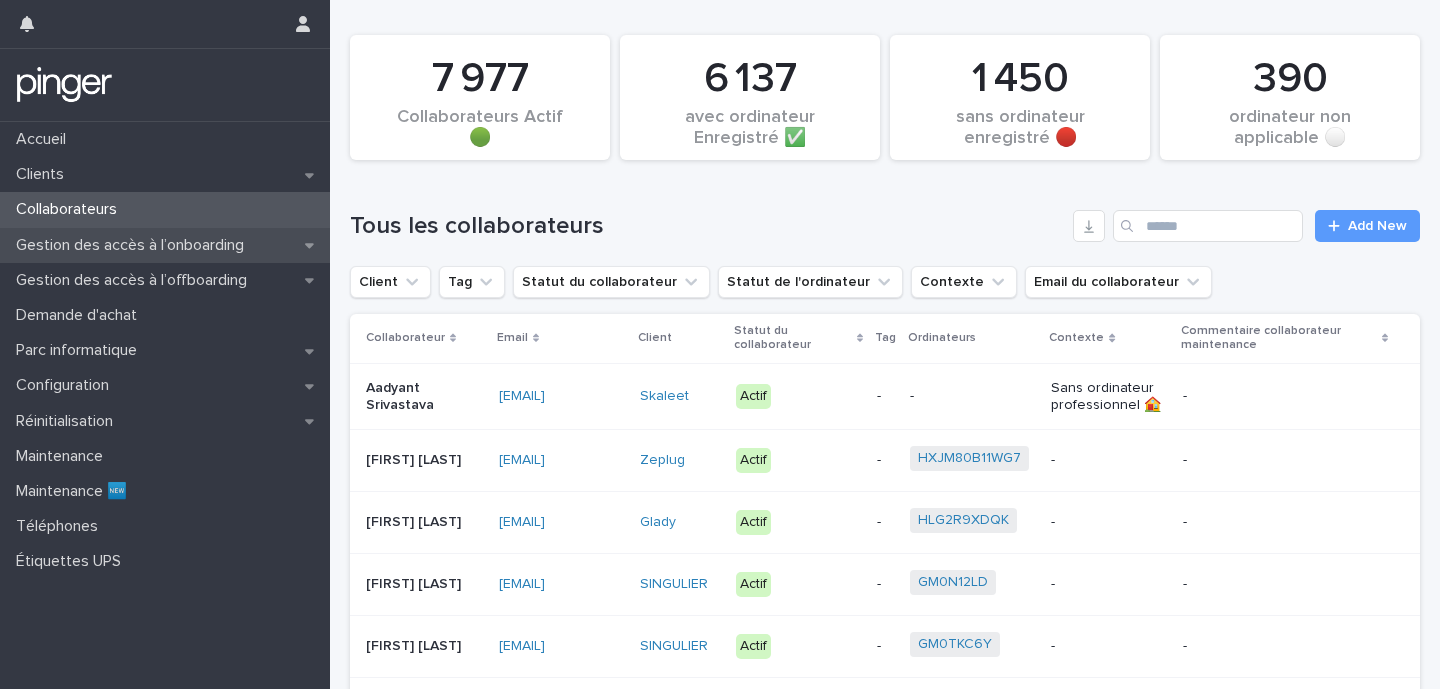 click on "Gestion des accès à l’onboarding" at bounding box center (134, 245) 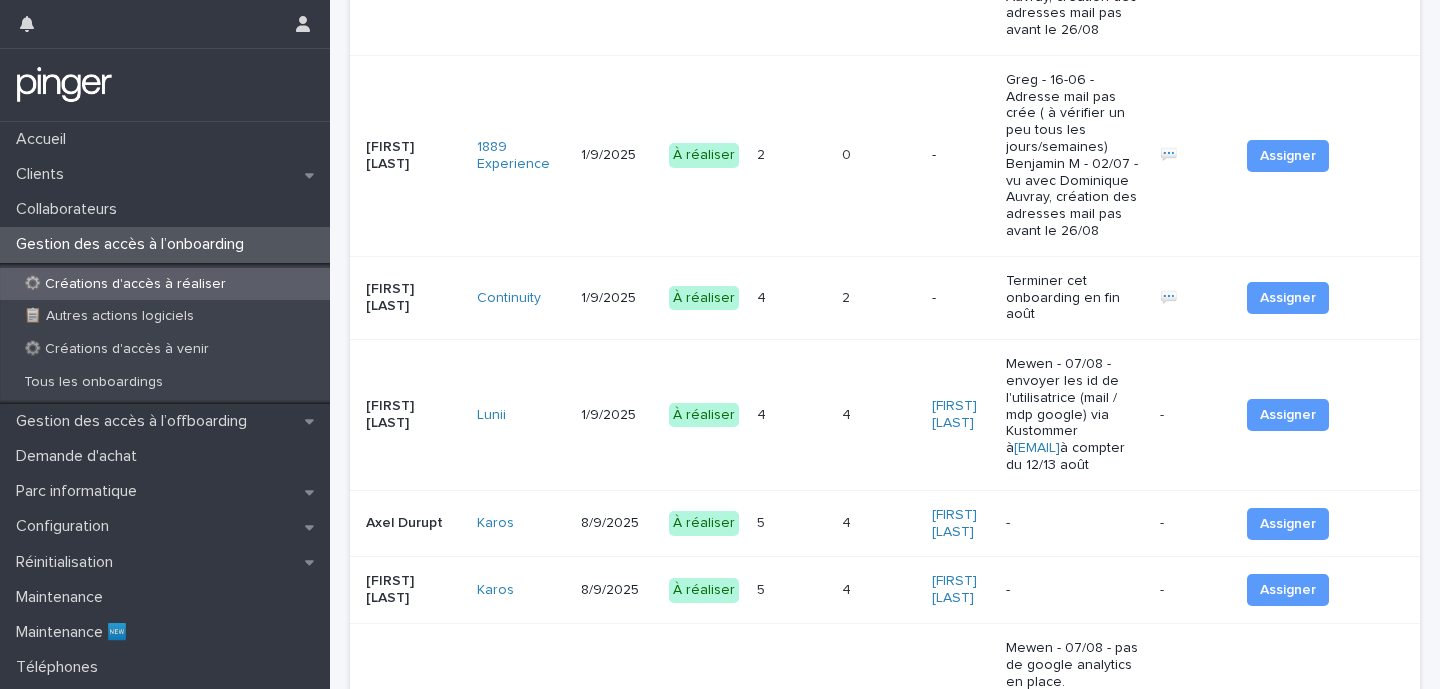 scroll, scrollTop: 738, scrollLeft: 0, axis: vertical 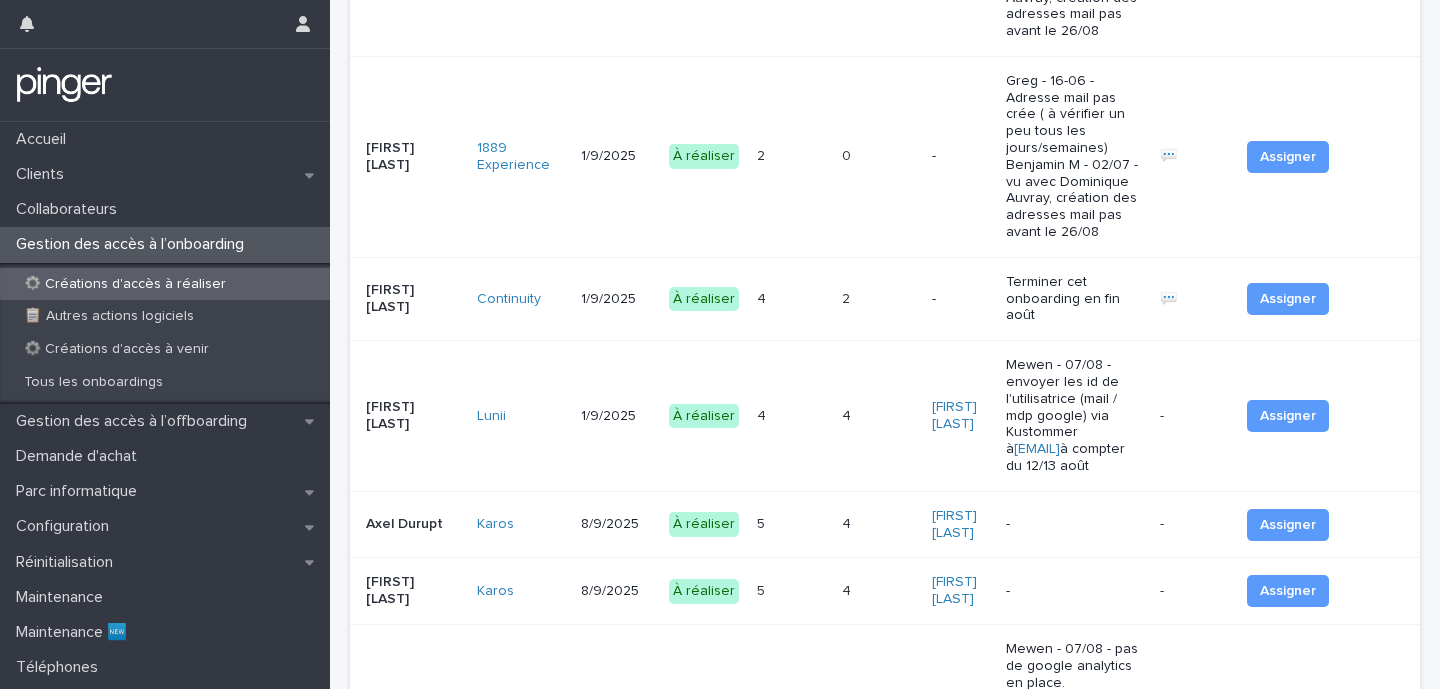 click at bounding box center [1191, 708] 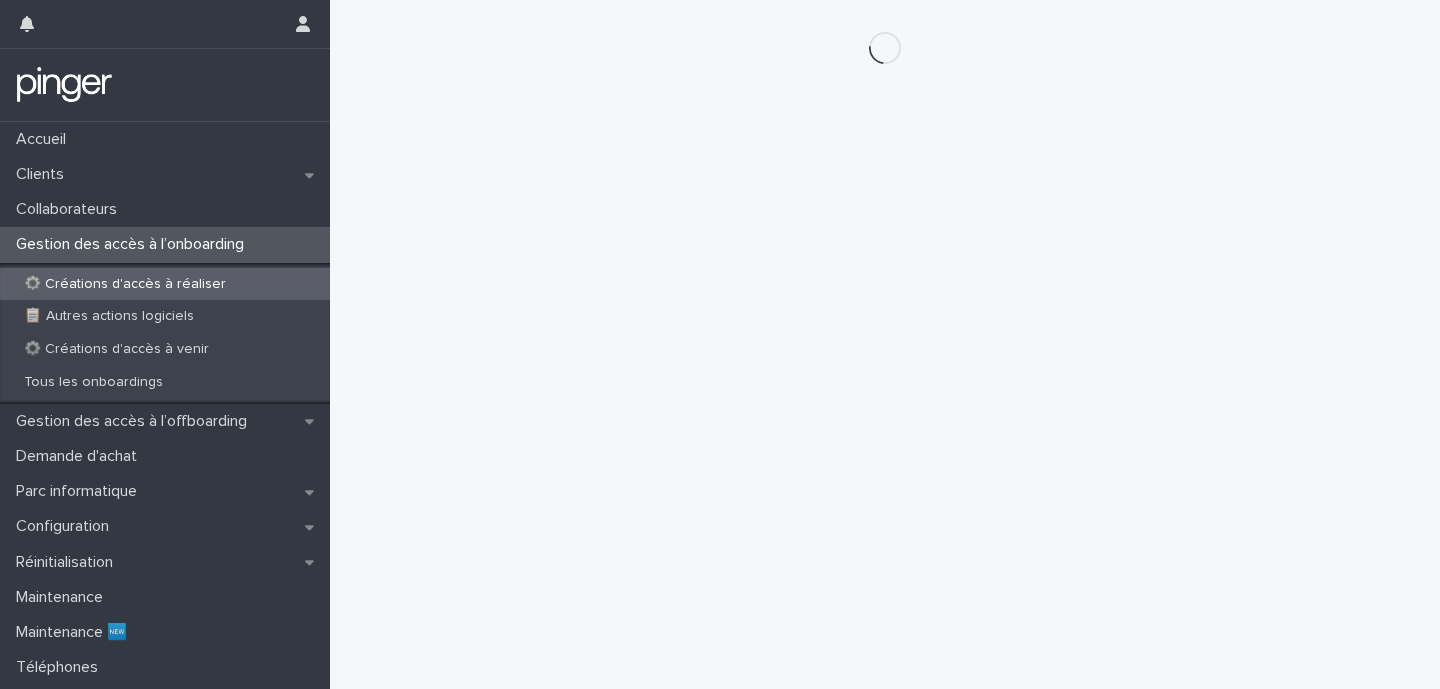 scroll, scrollTop: 0, scrollLeft: 0, axis: both 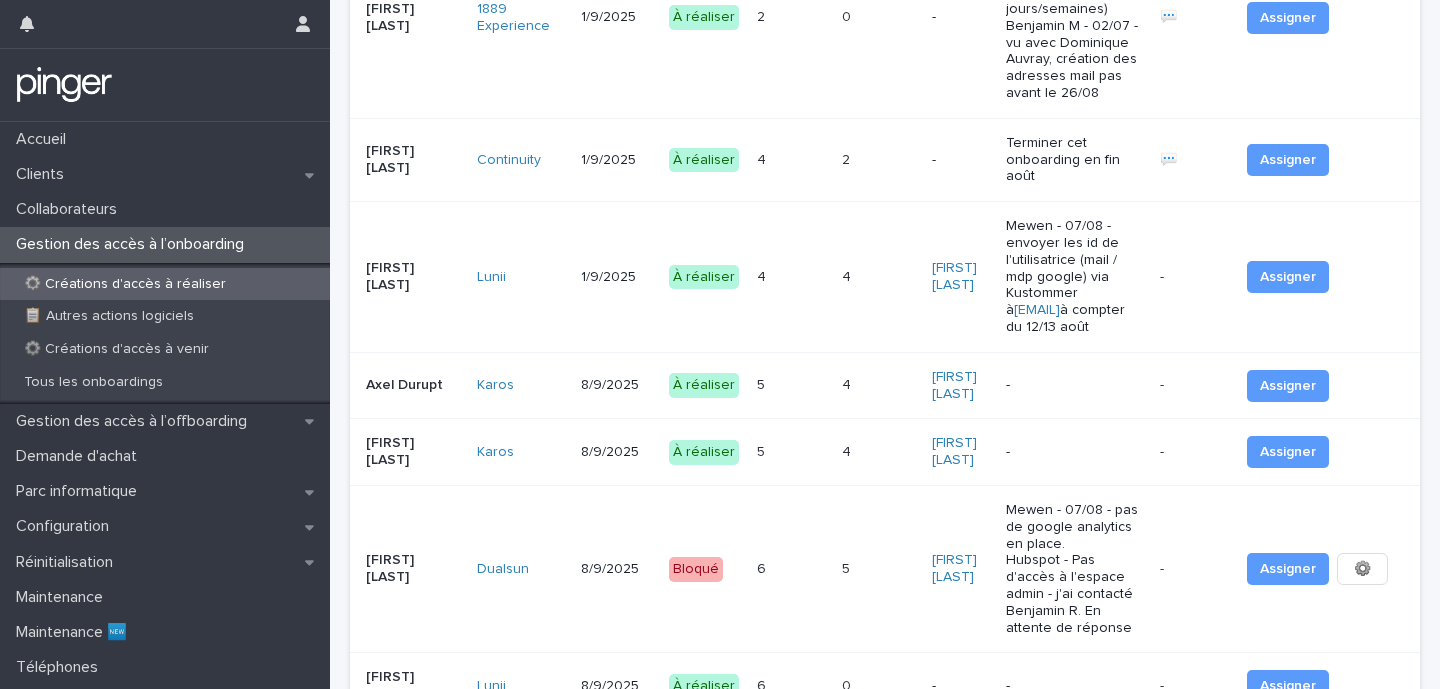 click on "-" at bounding box center (961, 686) 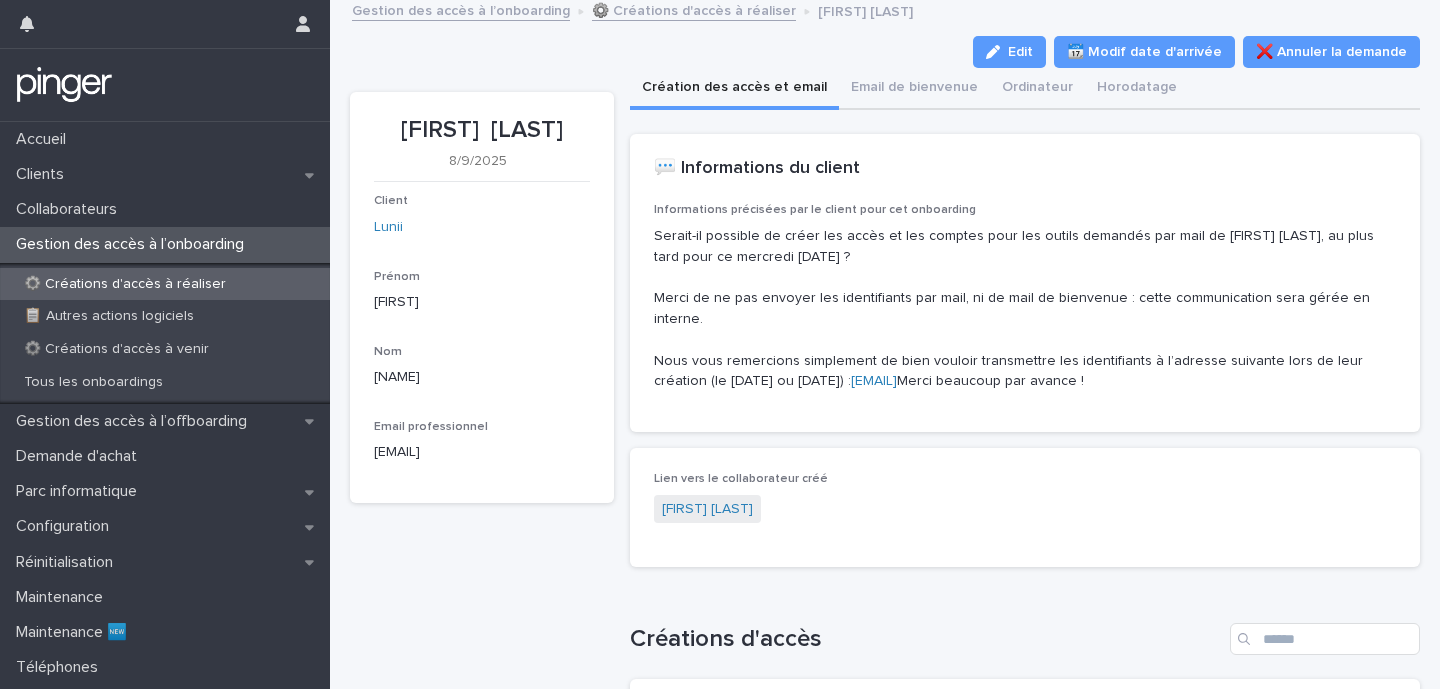 scroll, scrollTop: 0, scrollLeft: 0, axis: both 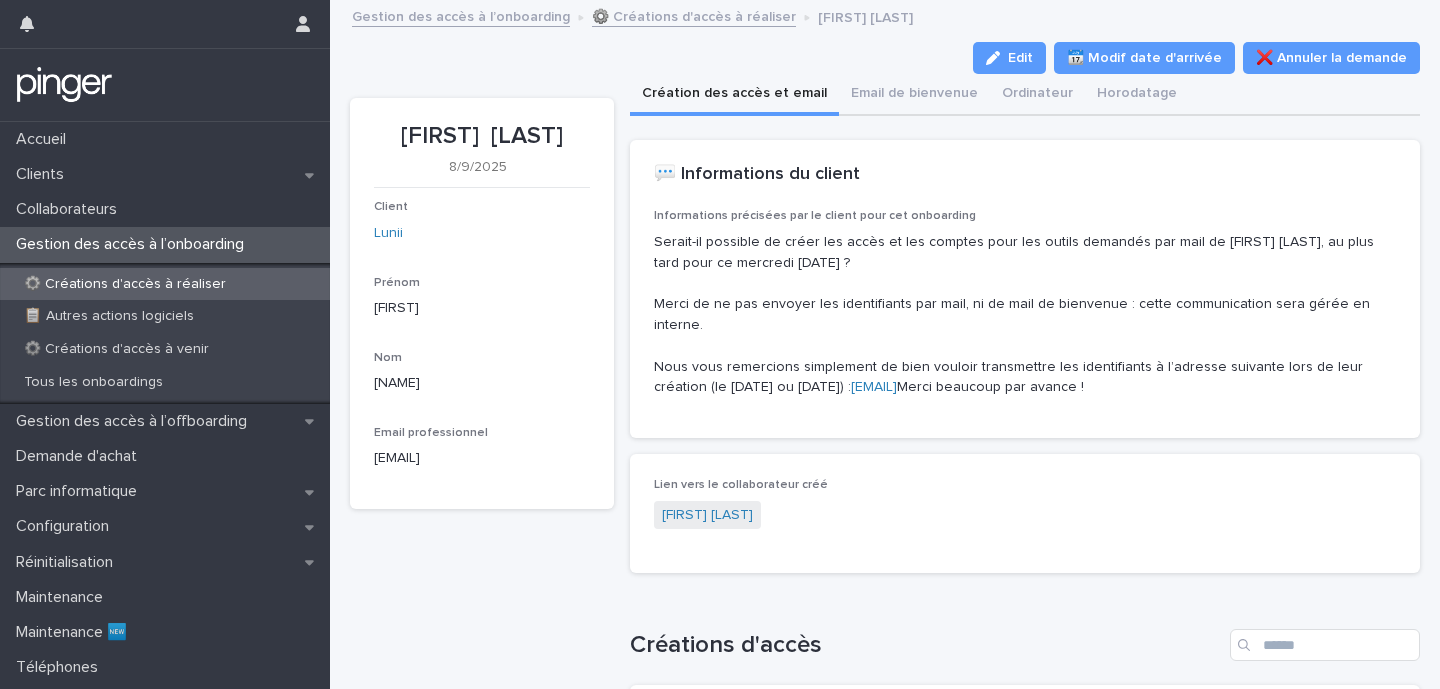 click on "Serait-il possible de créer les accès et les comptes pour les outils demandés par mail de [FIRST] [LAST], au plus tard pour ce mercredi 13 août ?
Merci de ne pas envoyer les identifiants par mail, ni de mail de bienvenue : cette communication sera gérée en interne.
Nous vous remercions simplement de bien vouloir transmettre les identifiants à l’adresse suivante lors de leur création (le 12 ou 13 août) :
-[EMAIL]
Merci beaucoup par avance !" at bounding box center (1025, 315) 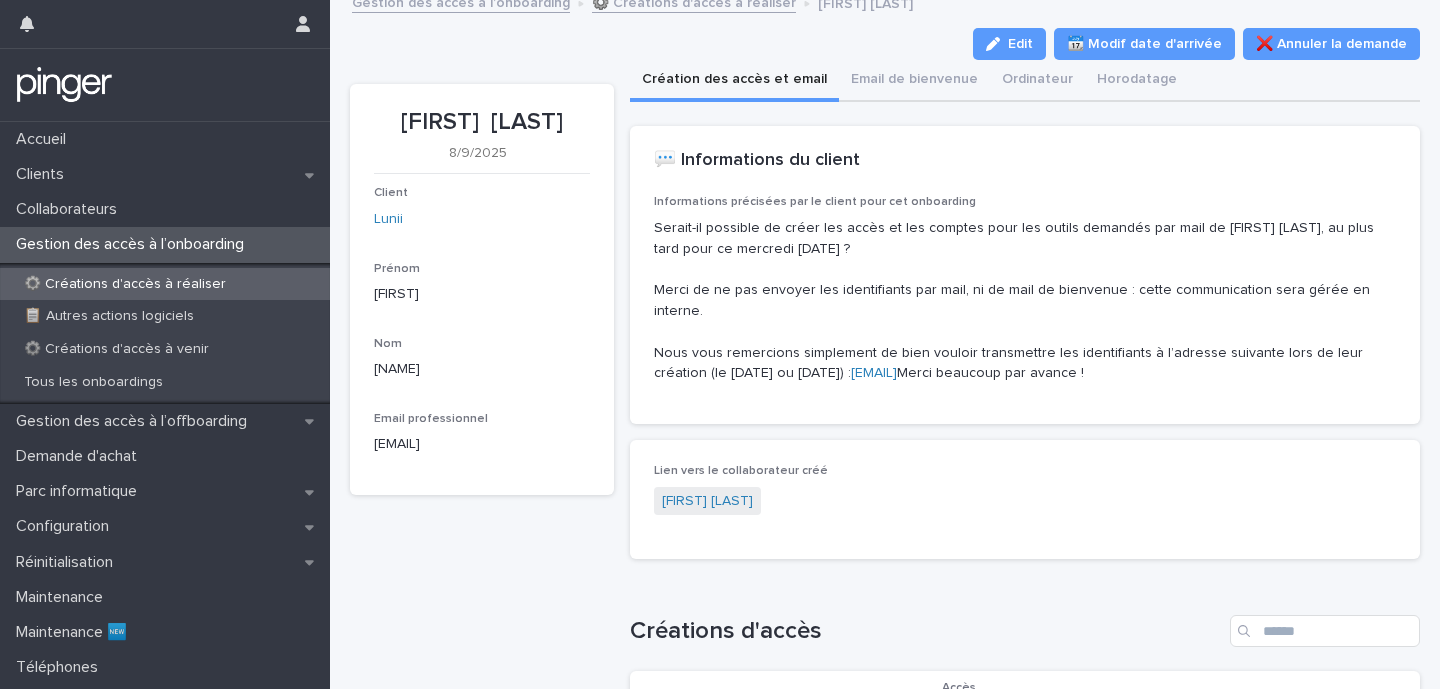 scroll, scrollTop: 0, scrollLeft: 0, axis: both 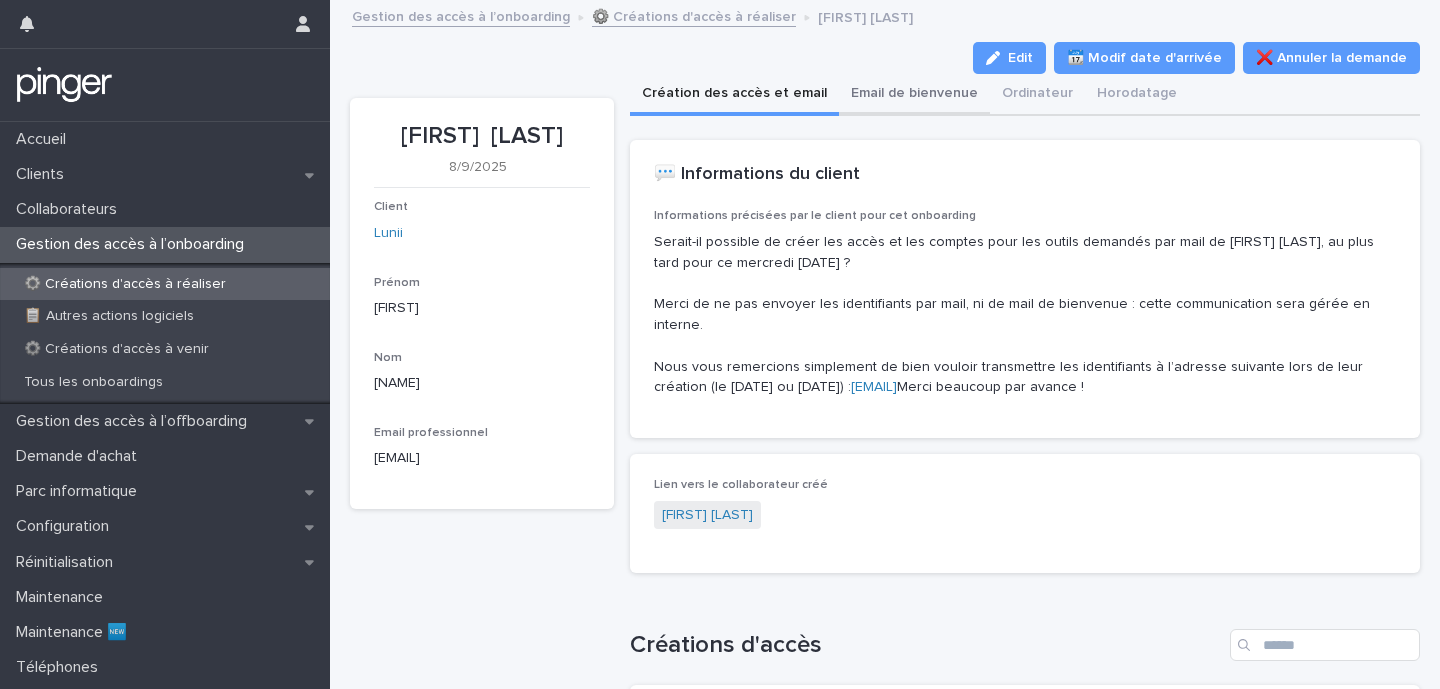 click on "Email de bienvenue" at bounding box center [914, 95] 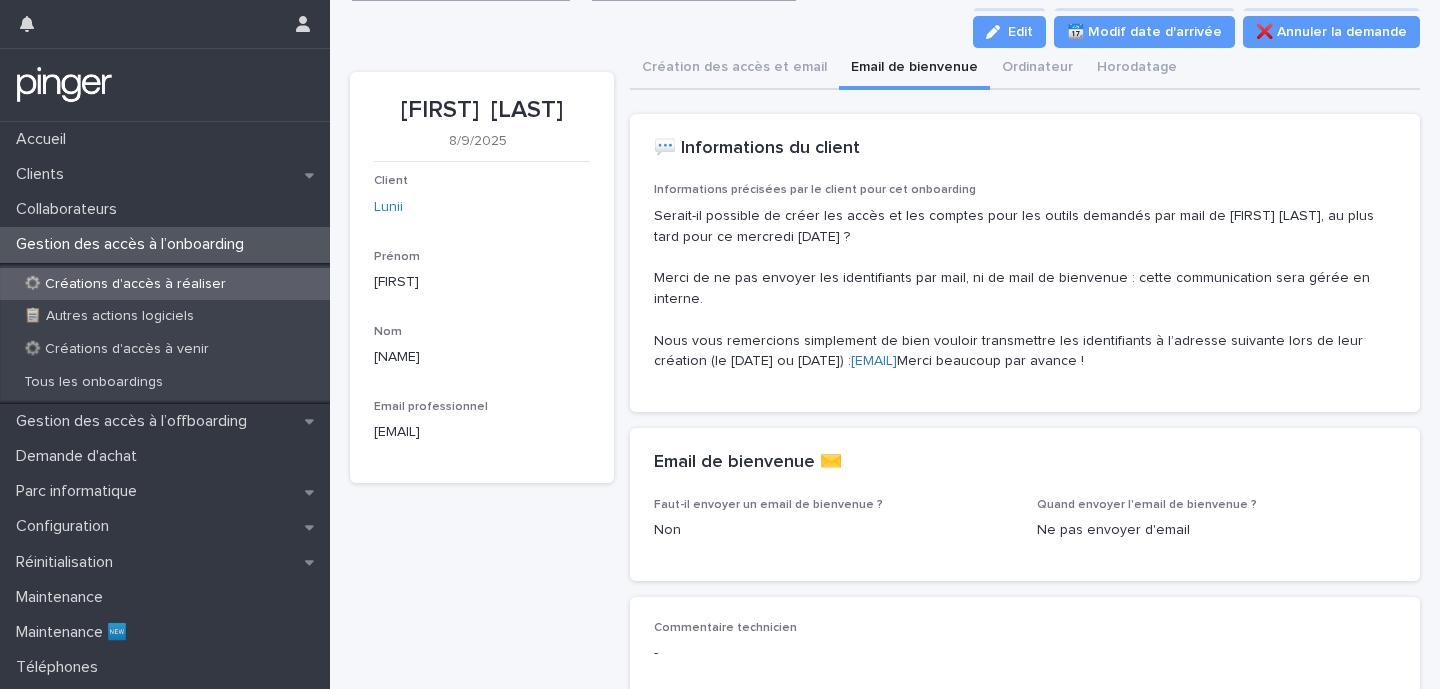 scroll, scrollTop: 0, scrollLeft: 0, axis: both 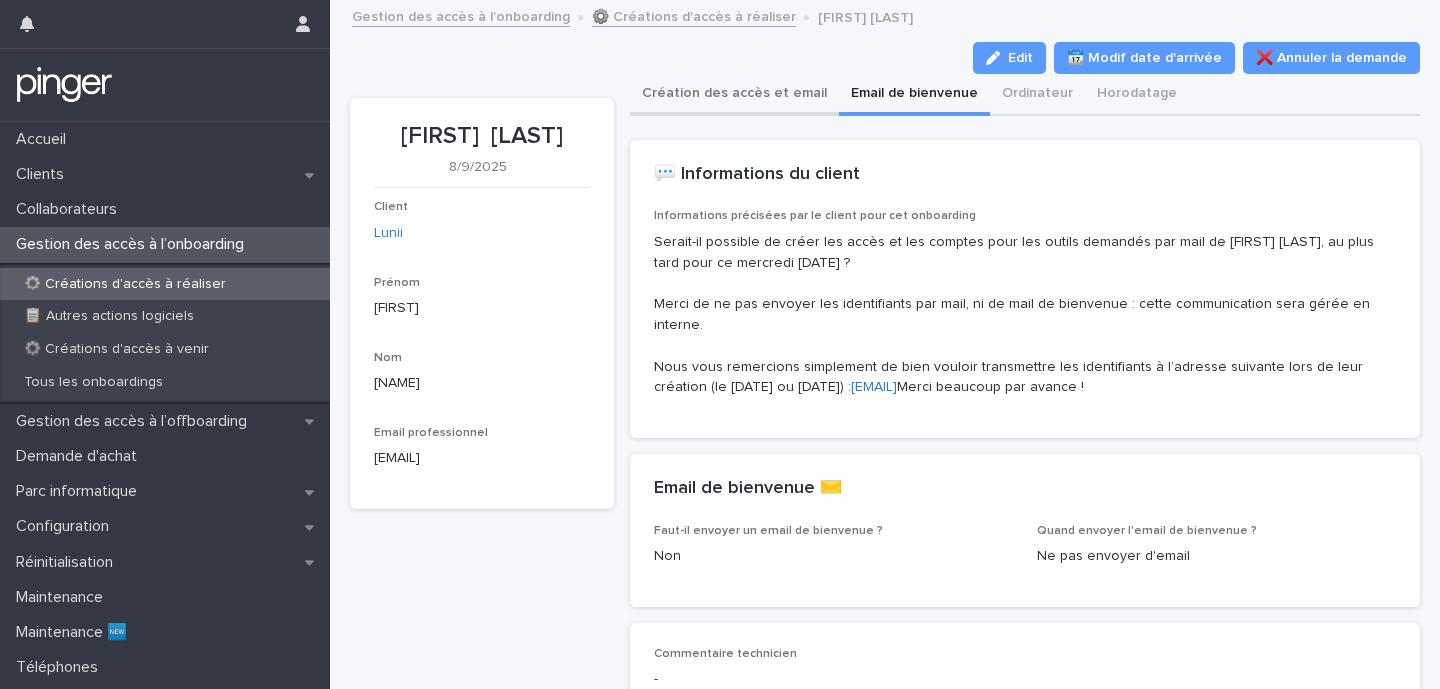 click on "Création des accès et email" at bounding box center (734, 95) 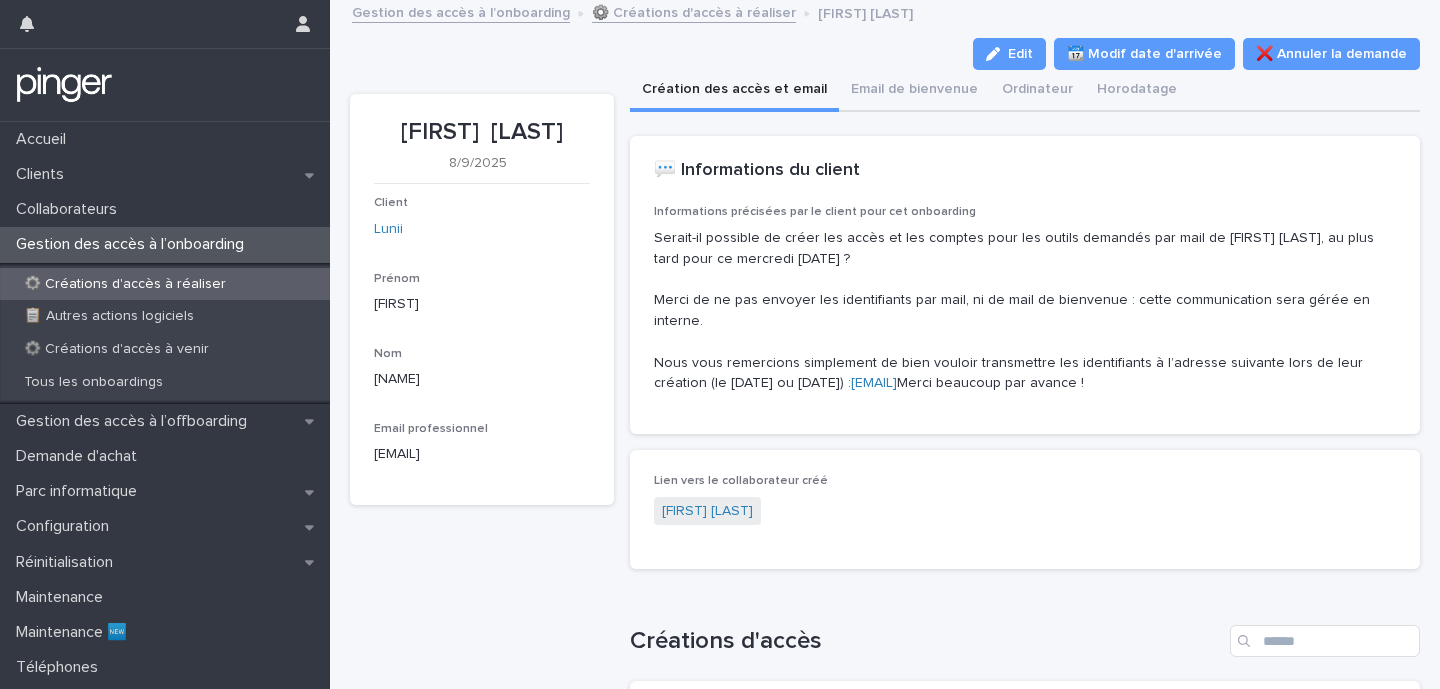 scroll, scrollTop: 0, scrollLeft: 0, axis: both 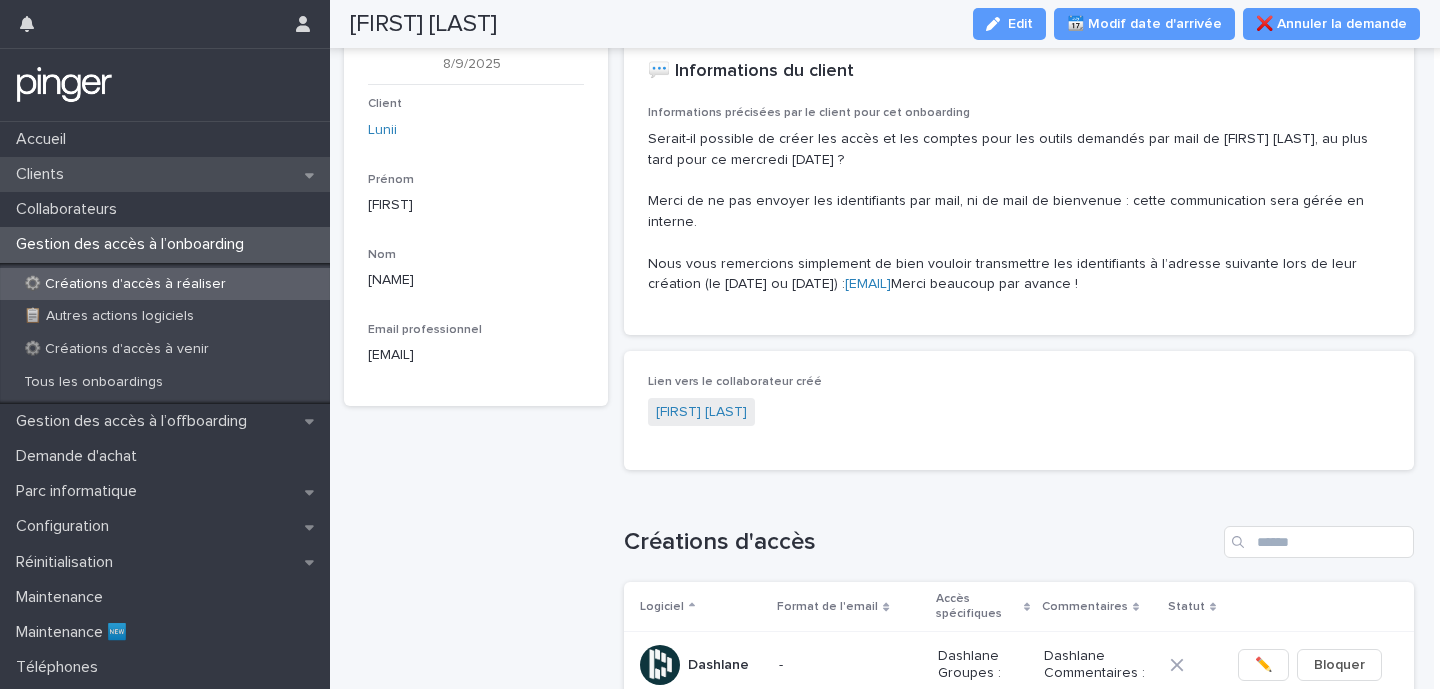 click on "Clients" at bounding box center (165, 174) 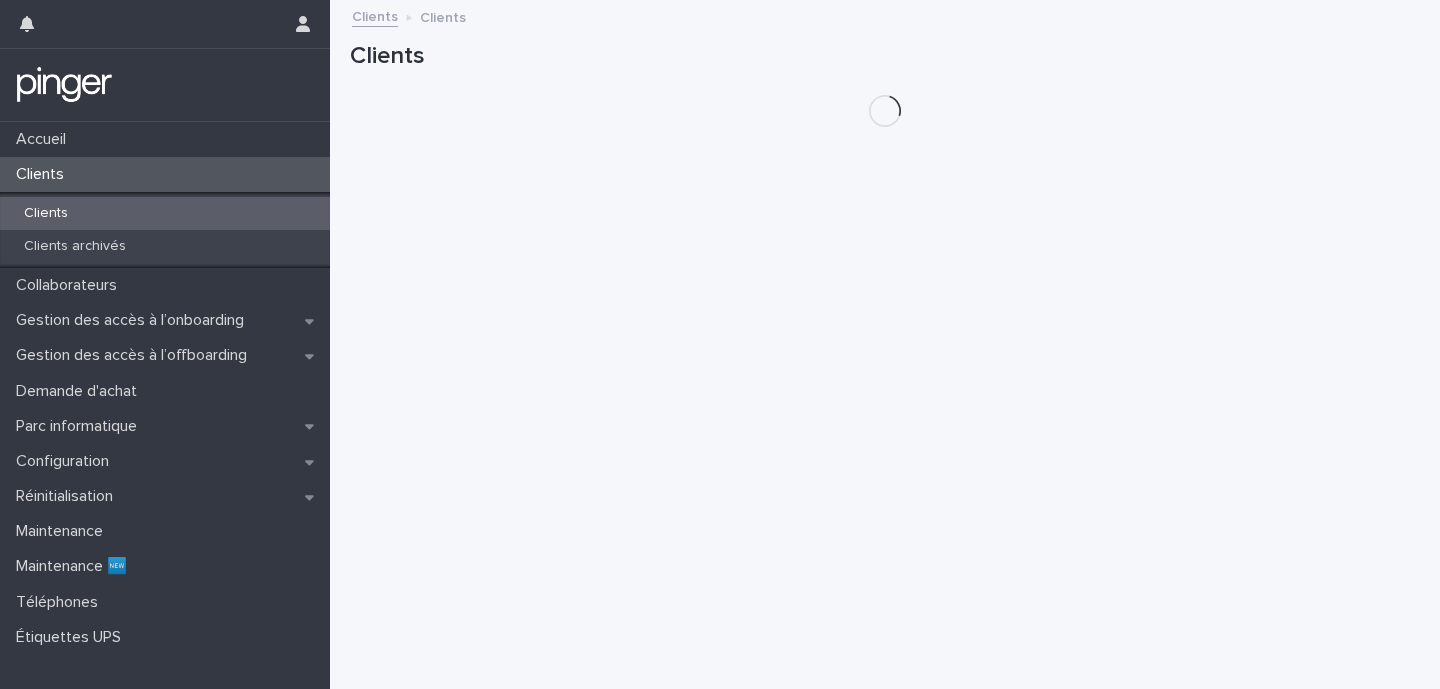 scroll, scrollTop: 0, scrollLeft: 0, axis: both 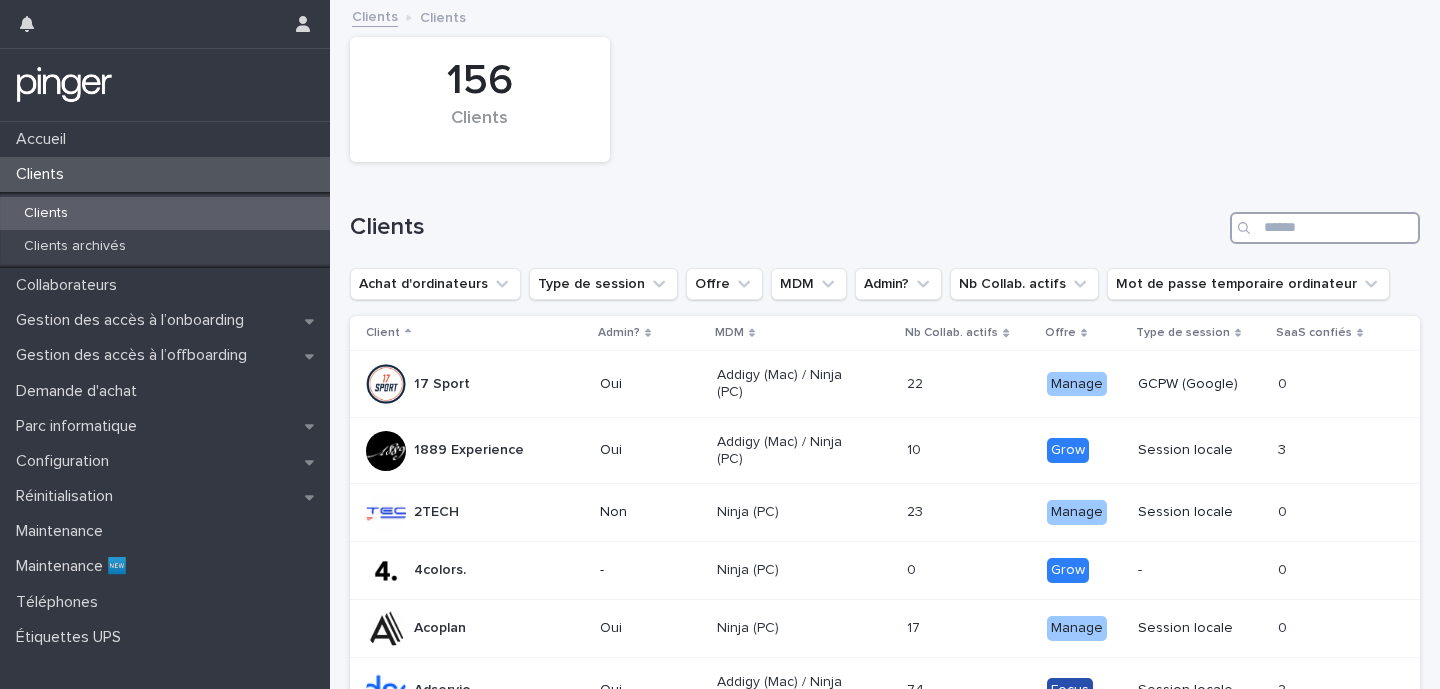 click at bounding box center [1325, 228] 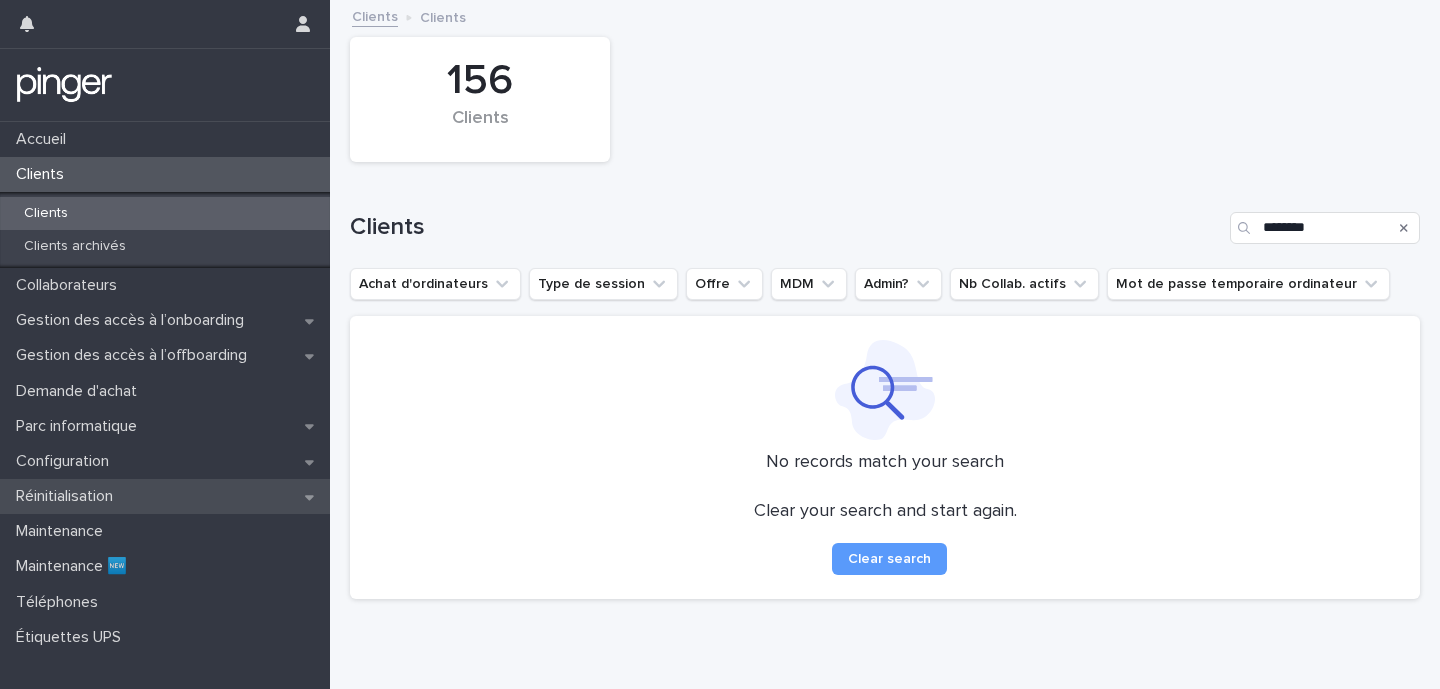 click on "Réinitialisation" at bounding box center [165, 496] 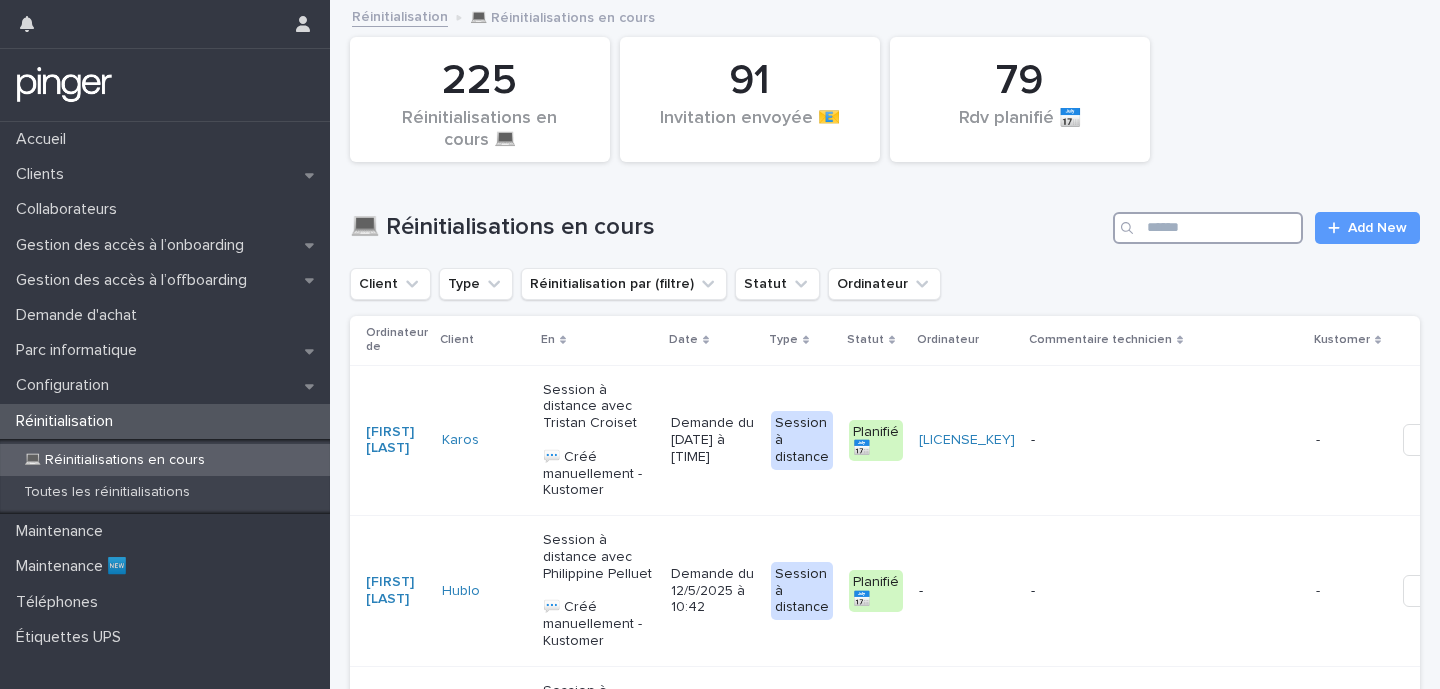 click at bounding box center (1208, 228) 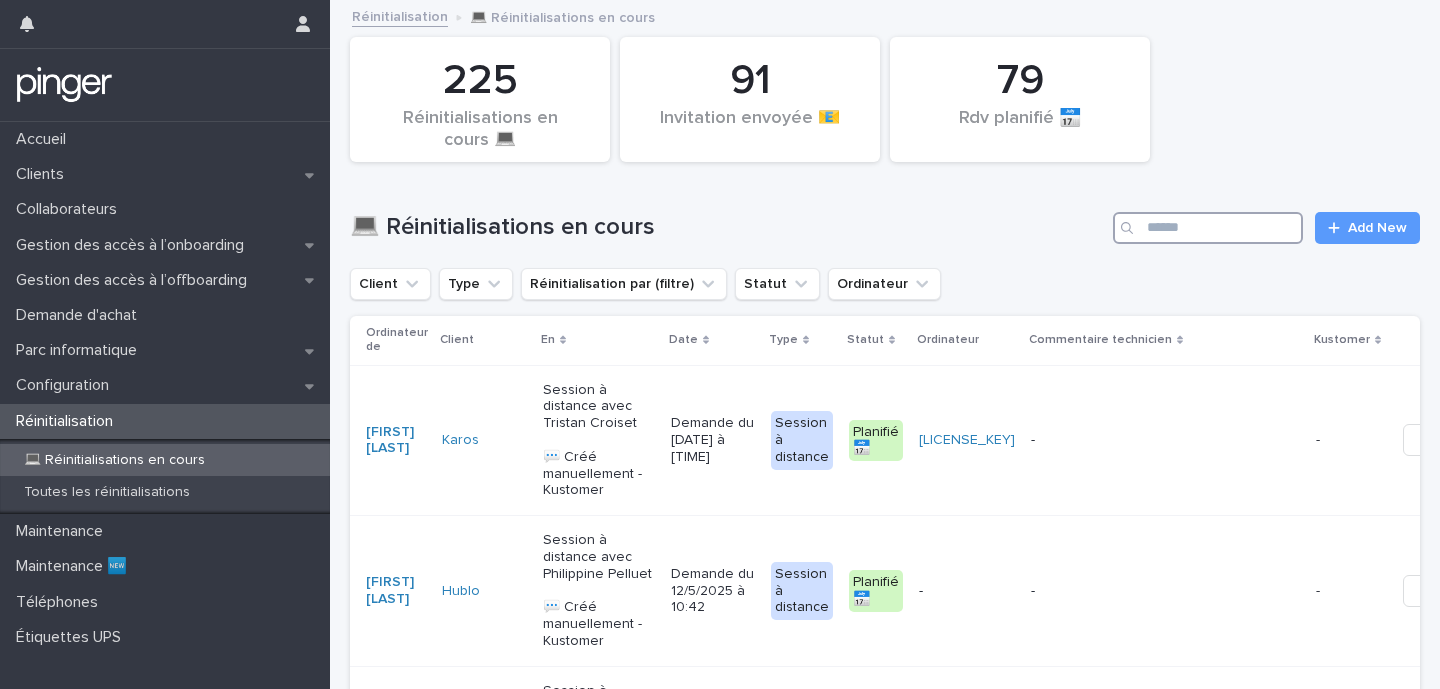 paste on "********" 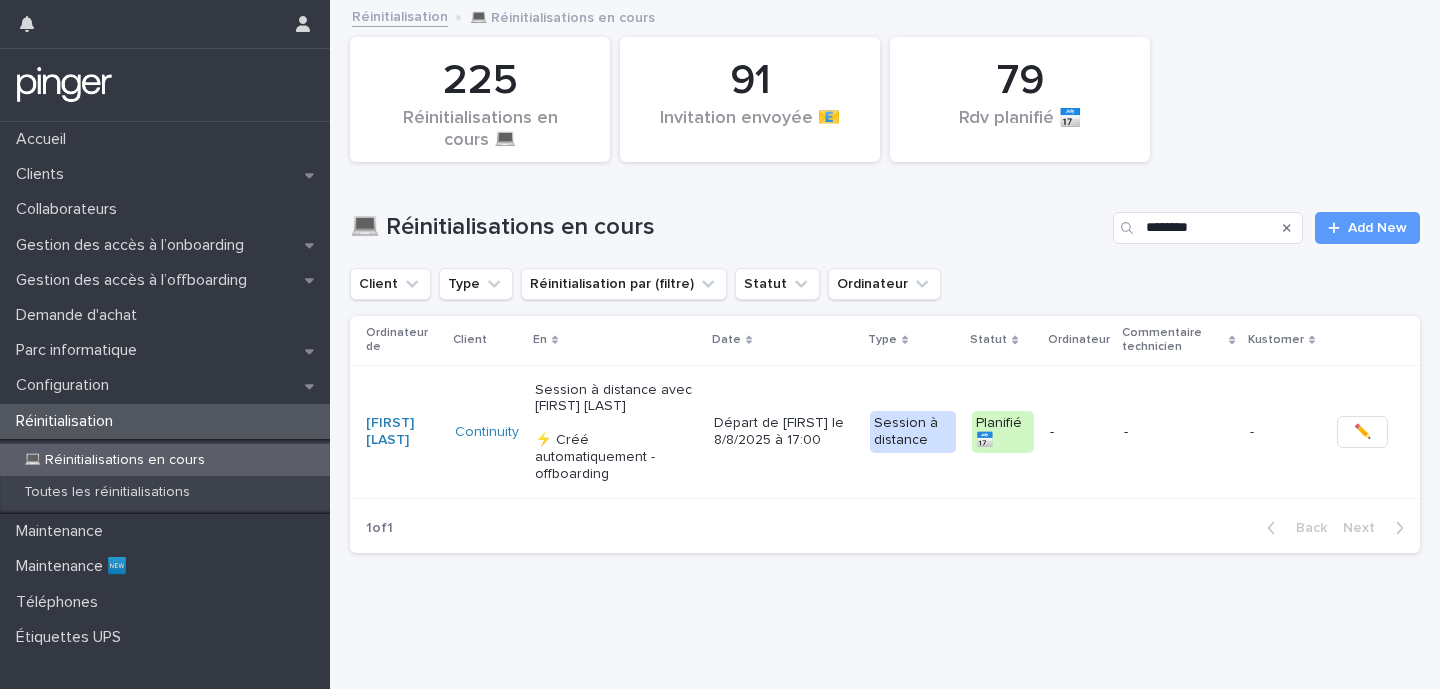 click on "-" at bounding box center (1079, 432) 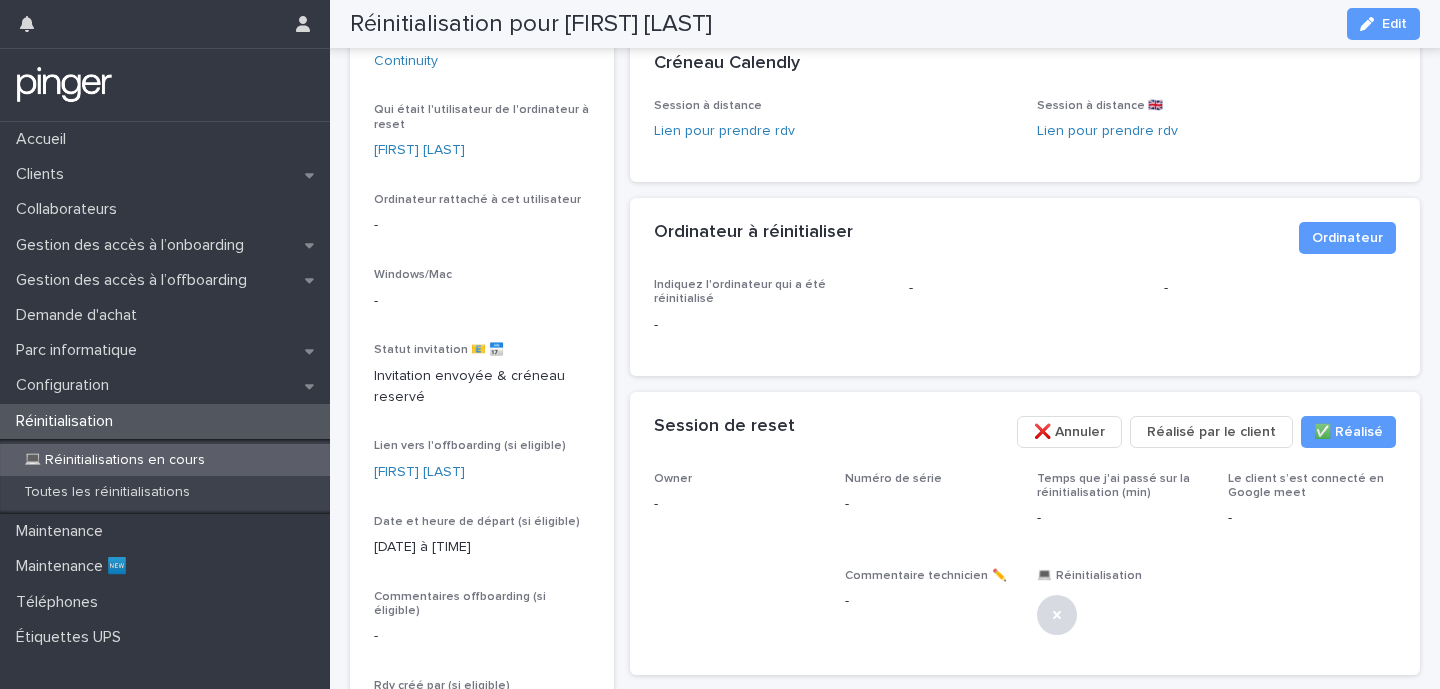 scroll, scrollTop: 0, scrollLeft: 0, axis: both 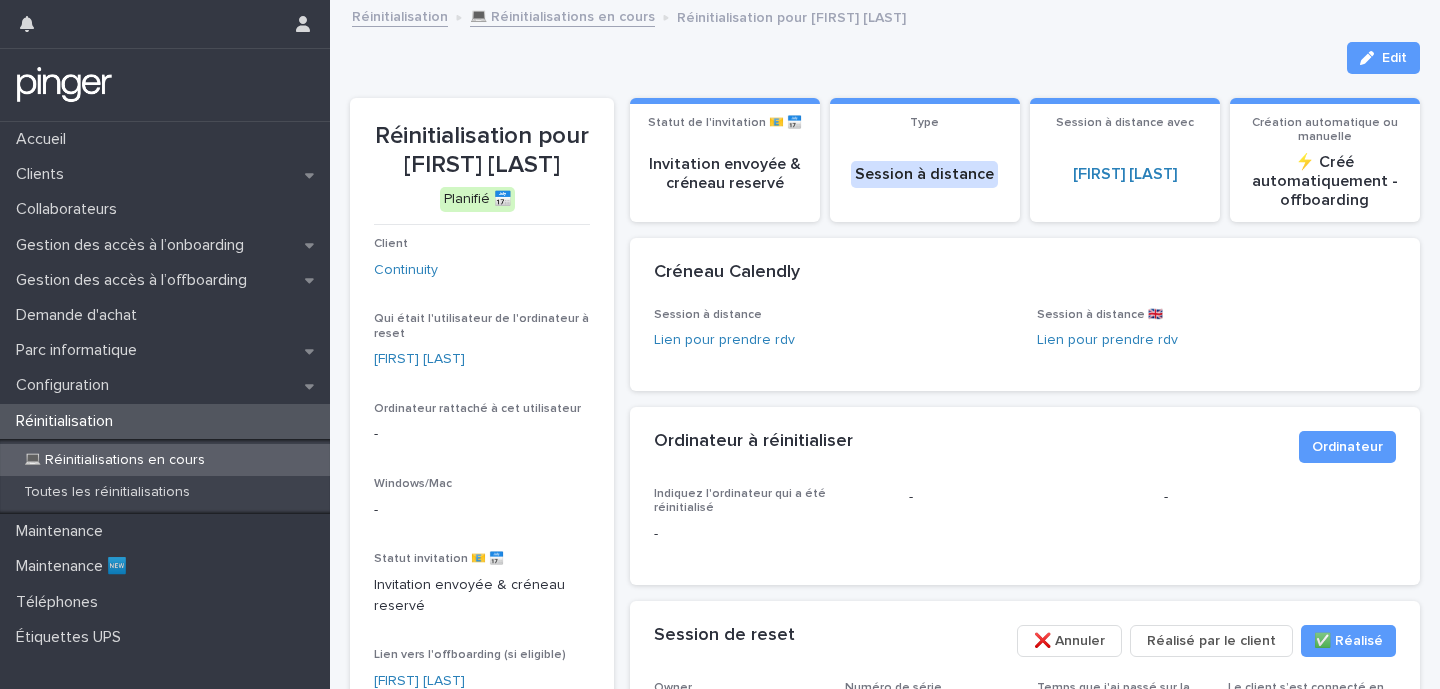click on "**********" at bounding box center (885, 605) 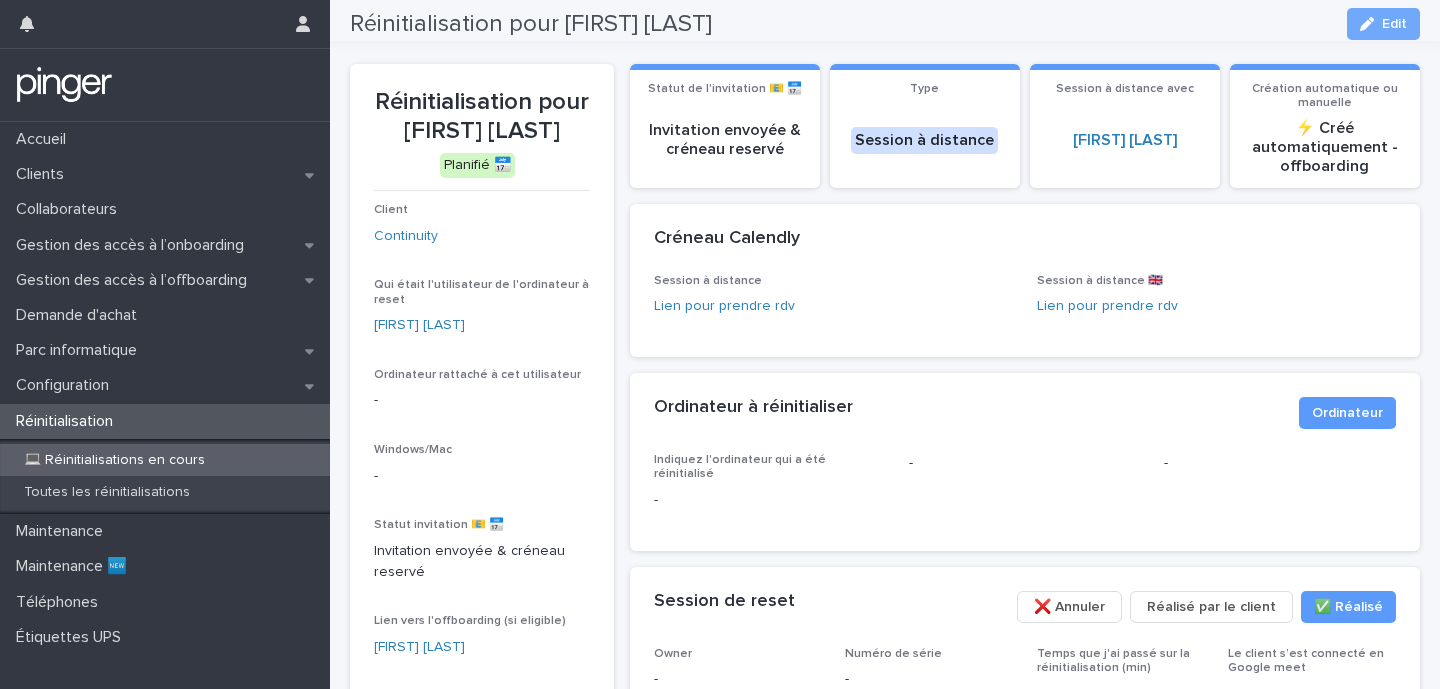 scroll, scrollTop: 0, scrollLeft: 0, axis: both 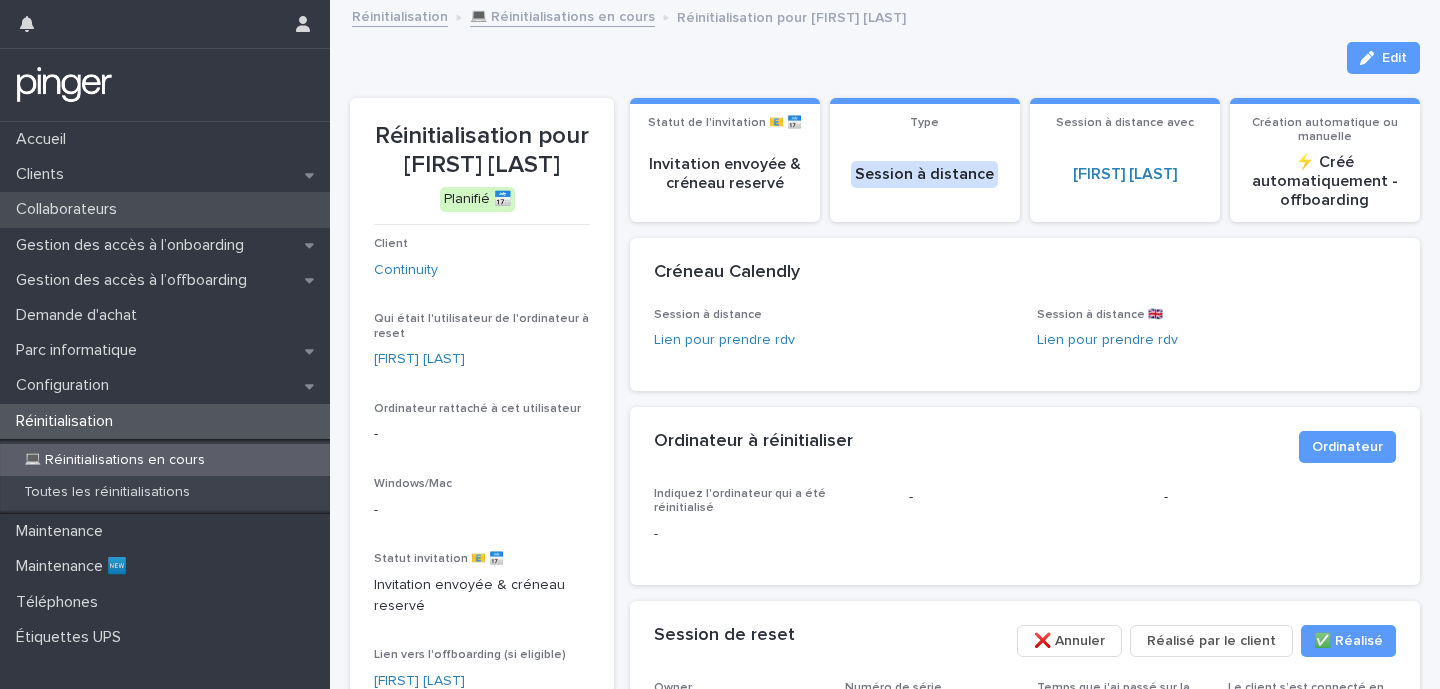 click on "Collaborateurs" at bounding box center (70, 209) 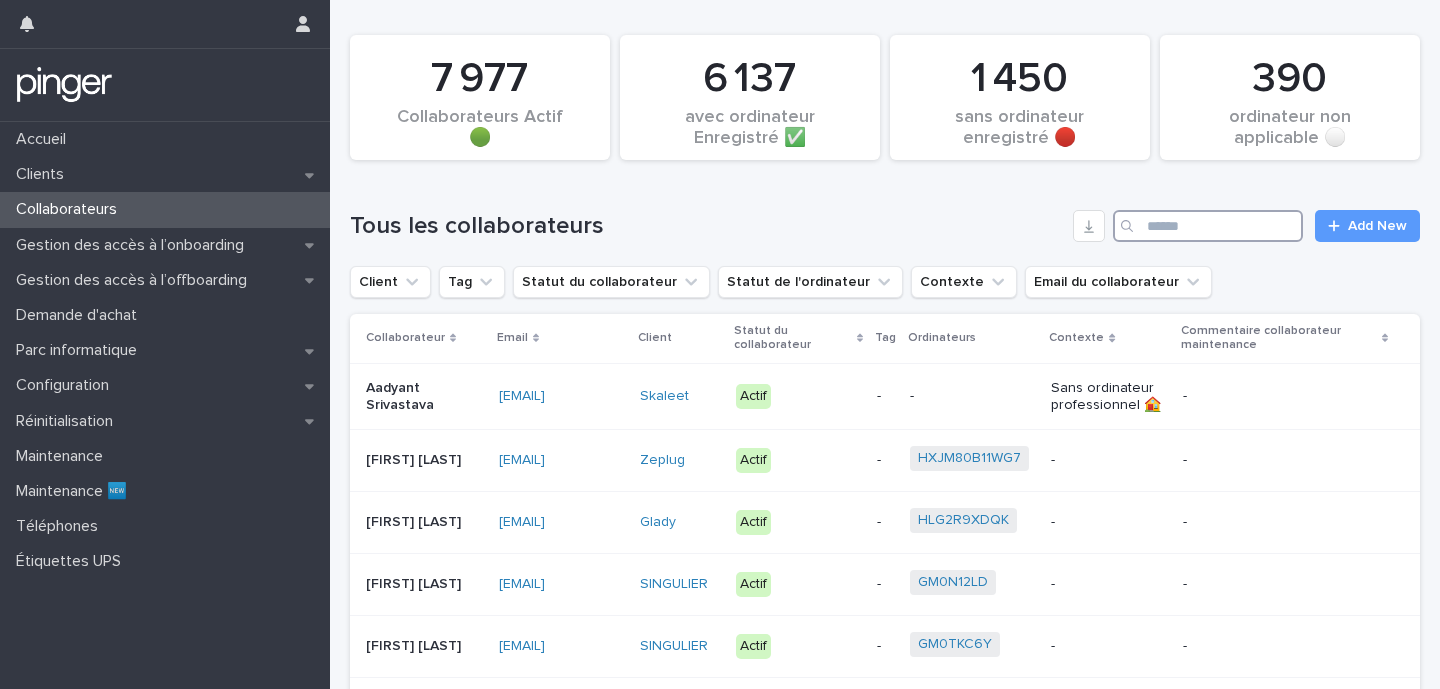 click at bounding box center [1208, 226] 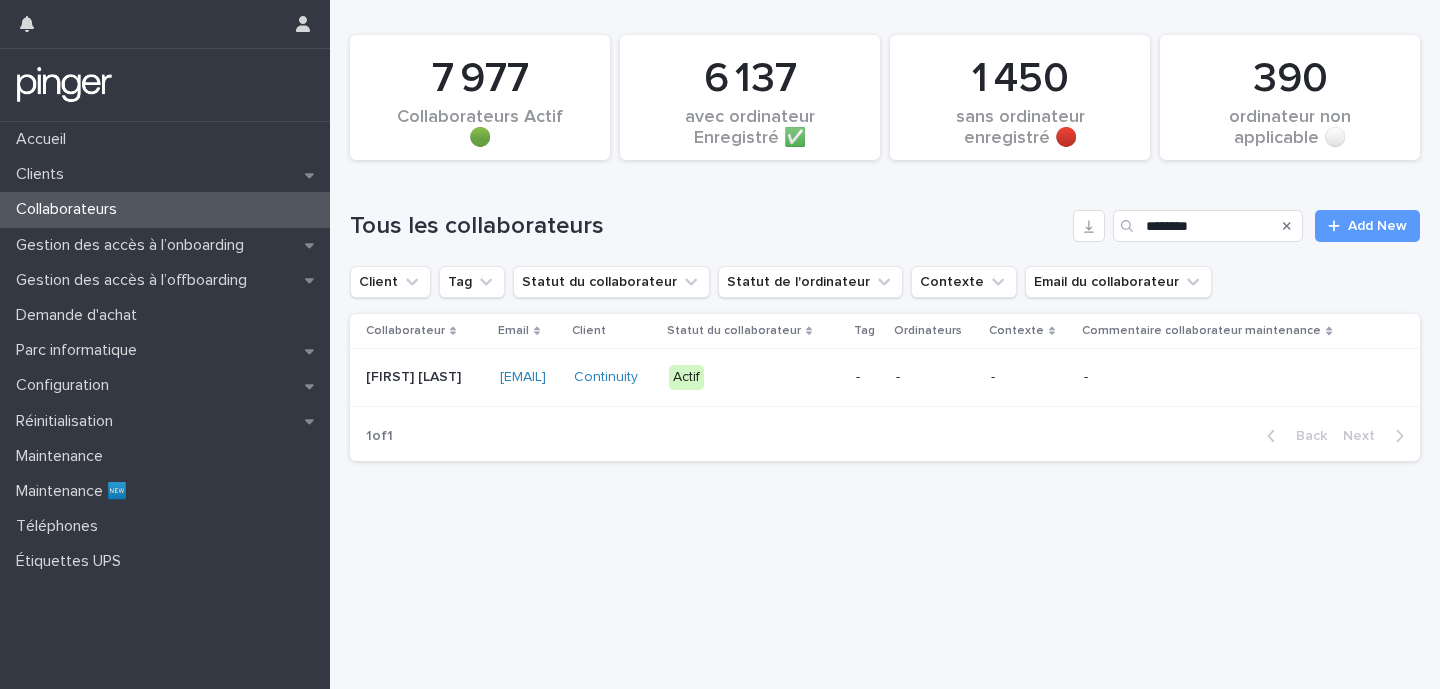 click on "Actif" at bounding box center [754, 377] 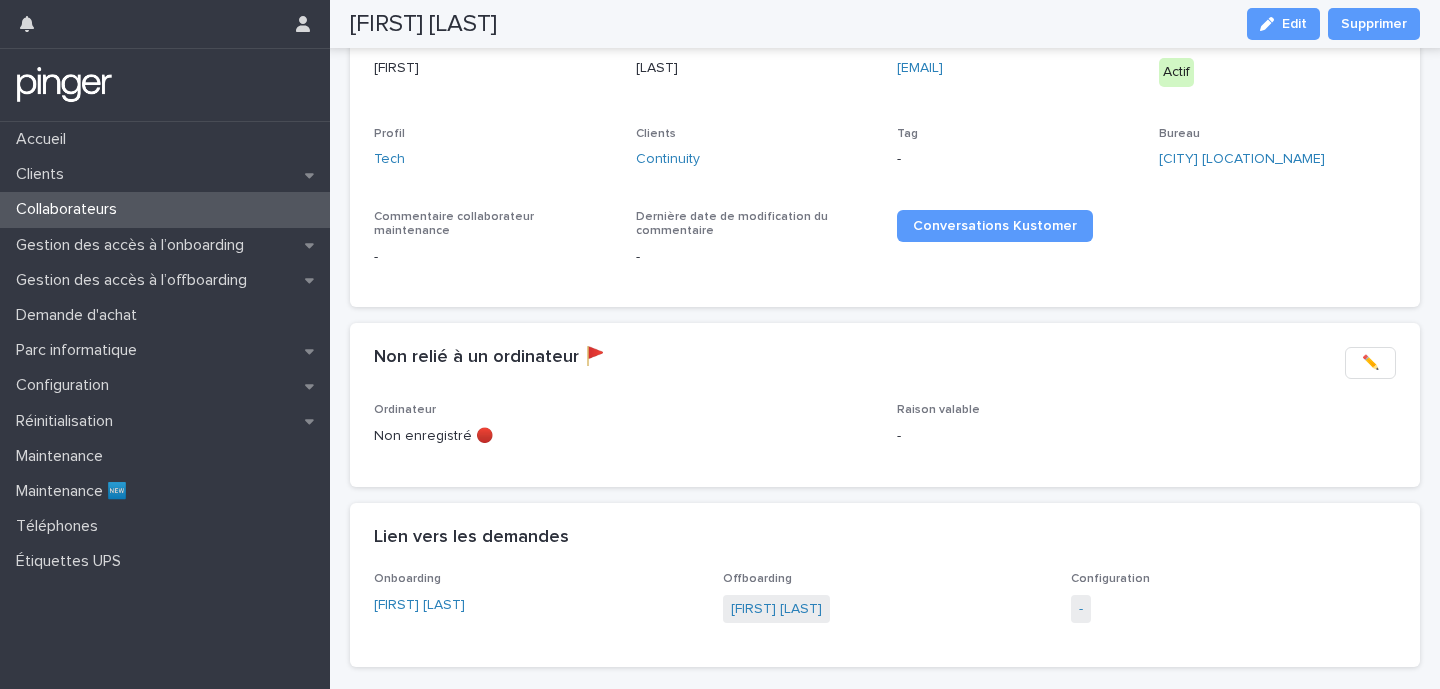 scroll, scrollTop: 0, scrollLeft: 0, axis: both 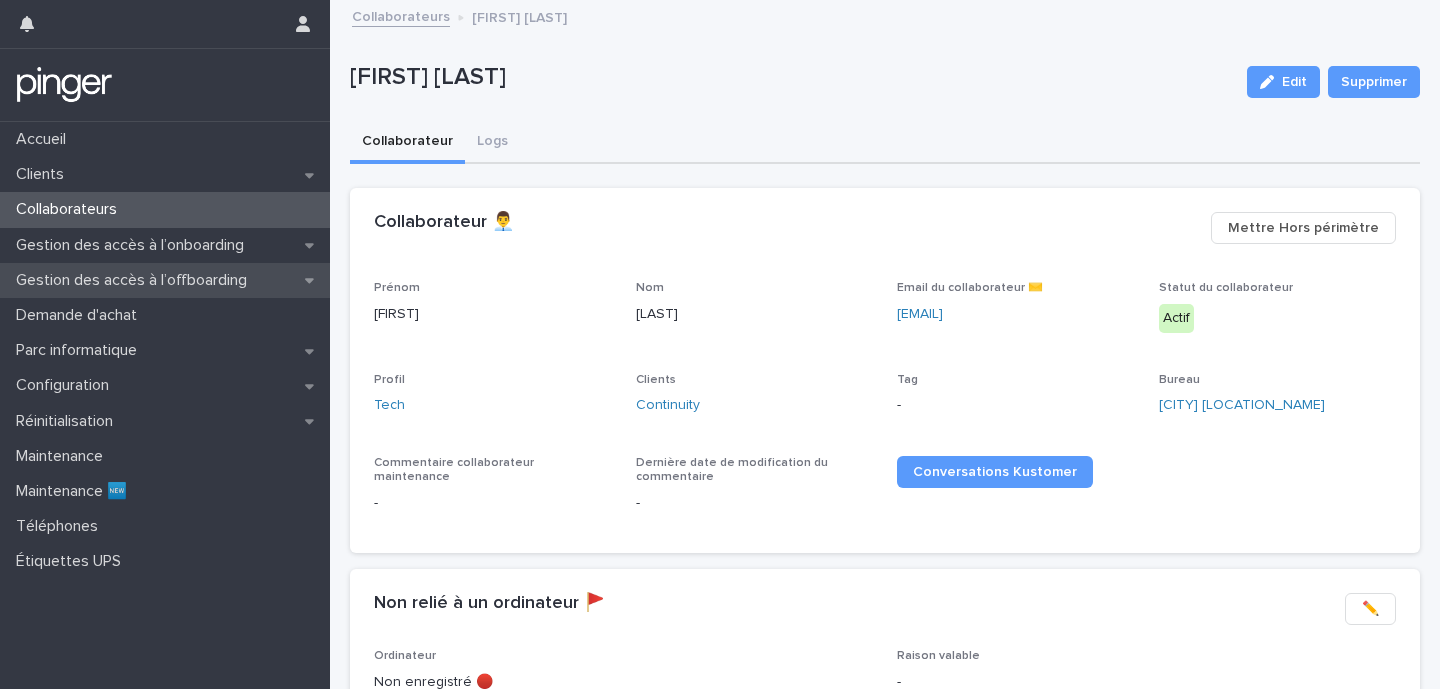click on "Gestion des accès à l’offboarding" at bounding box center (165, 280) 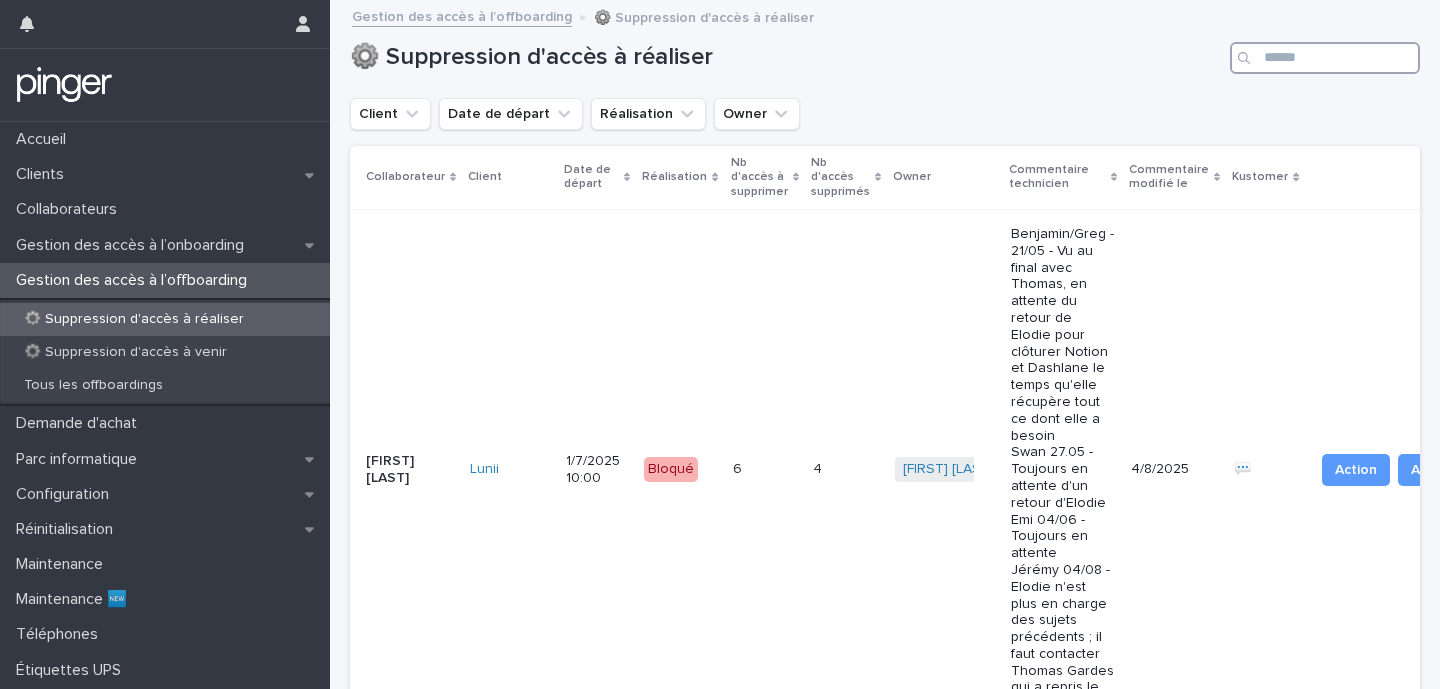 click at bounding box center [1325, 58] 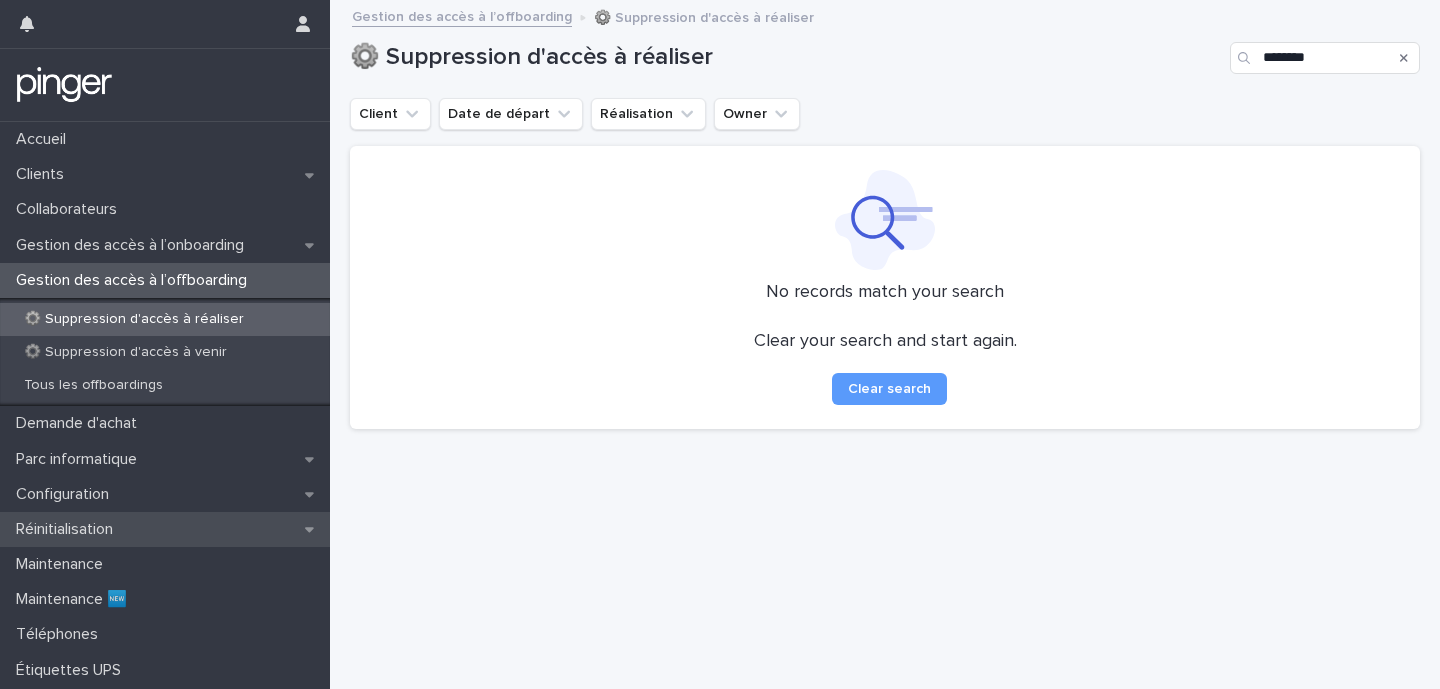 click on "Réinitialisation" at bounding box center [165, 529] 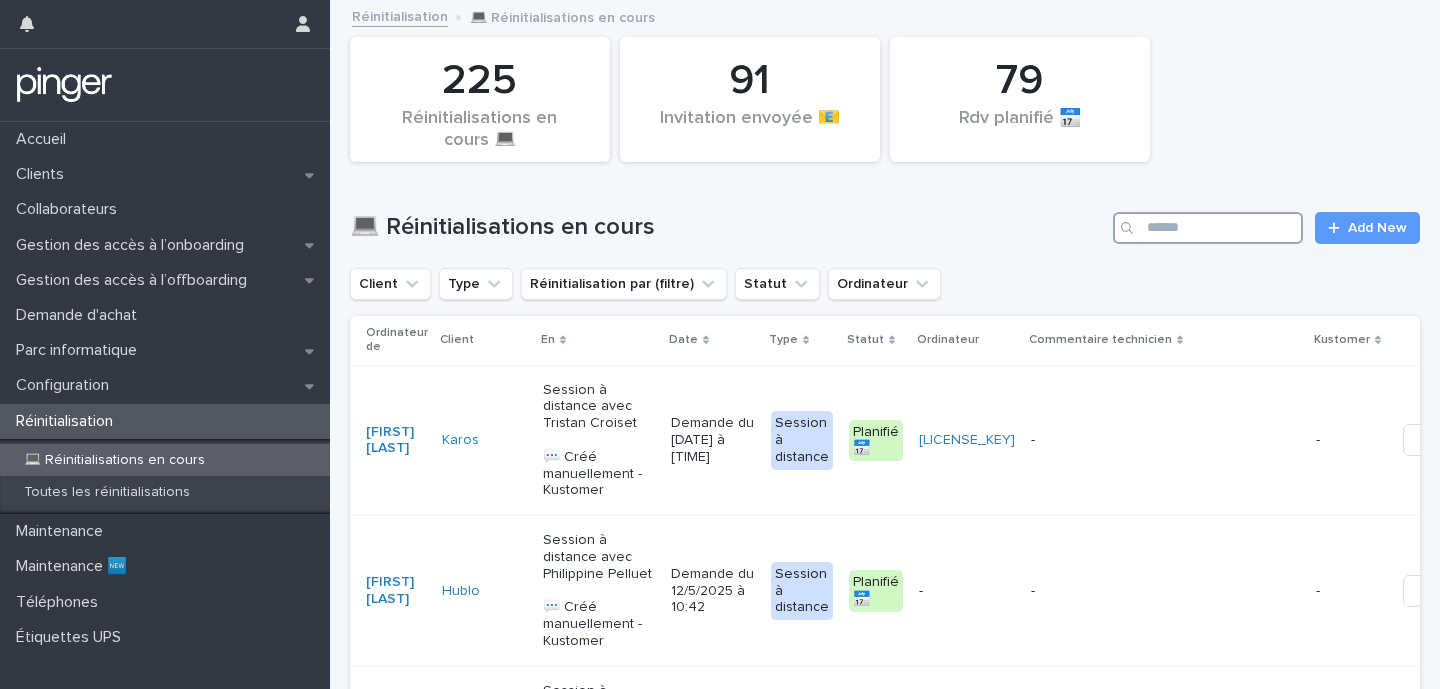 click at bounding box center (1208, 228) 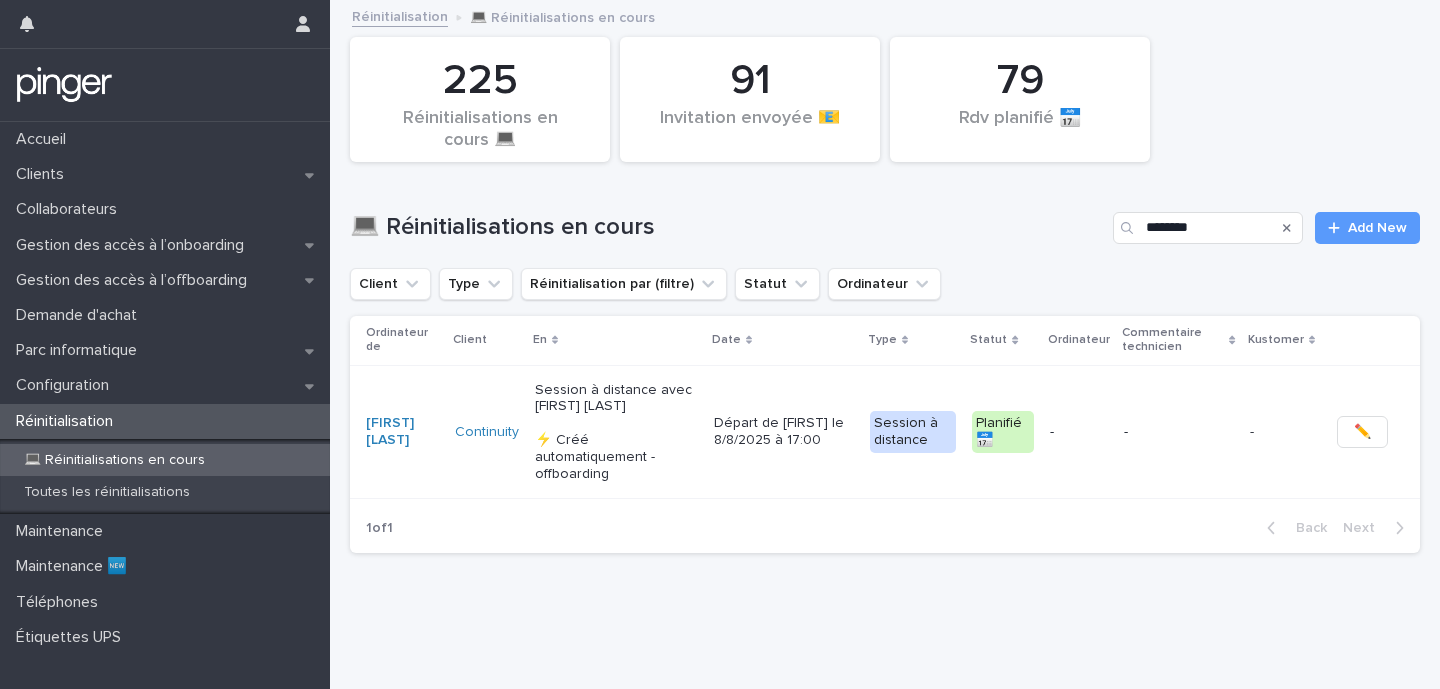 click on "Départ de [FIRST] le 8/8/2025 à 17:00" at bounding box center [784, 432] 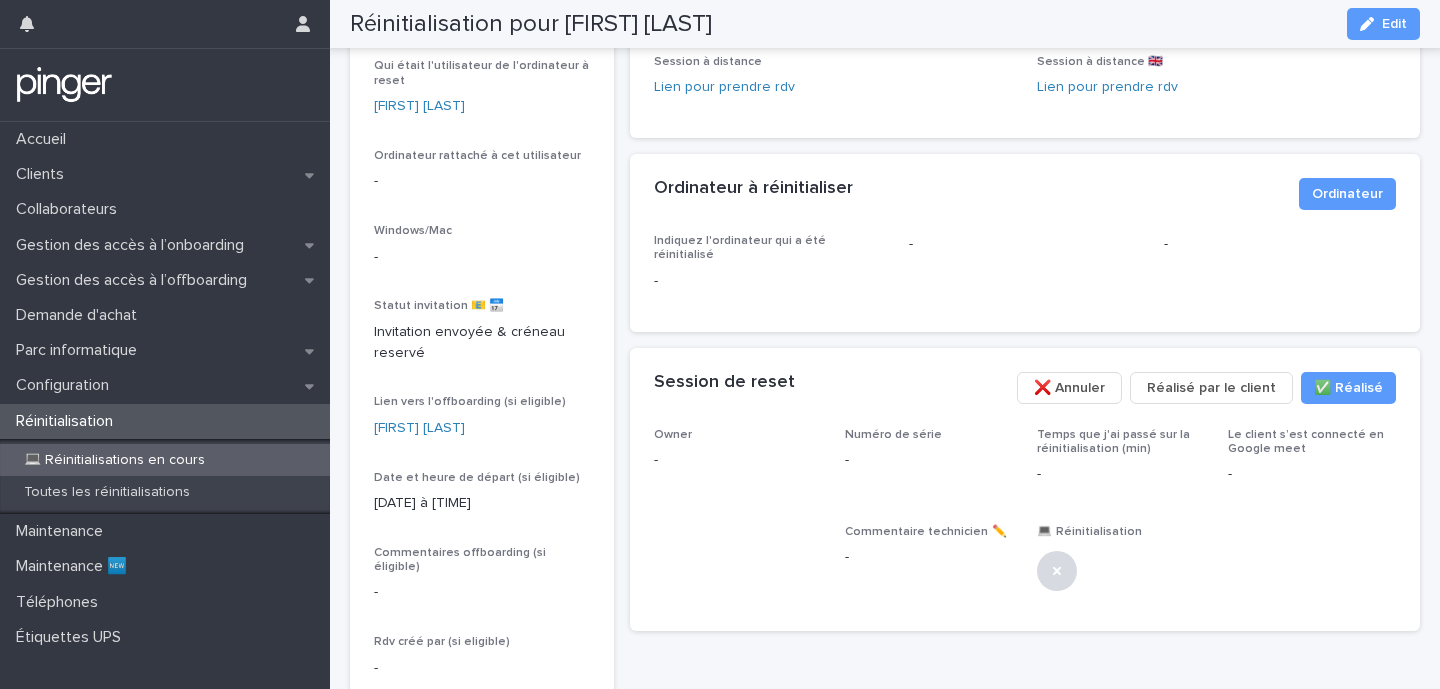 scroll, scrollTop: 0, scrollLeft: 0, axis: both 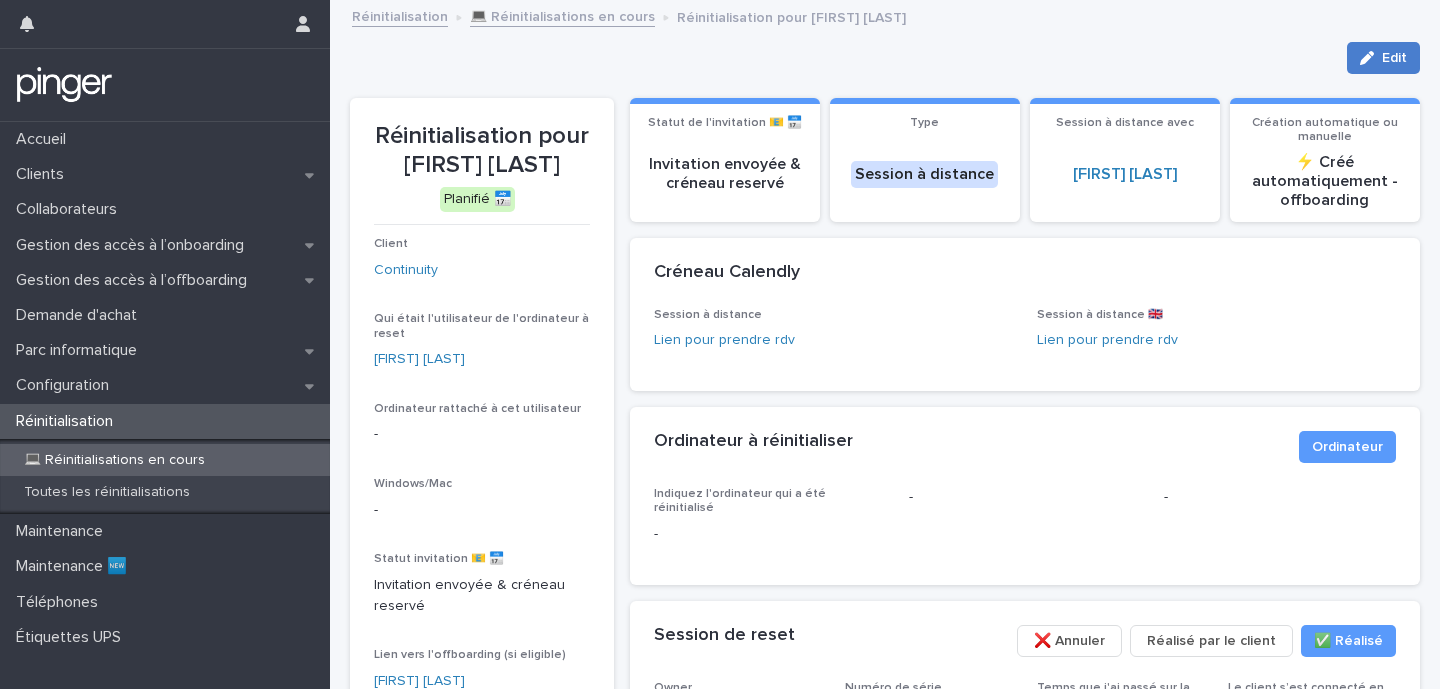 click on "Edit" at bounding box center (1394, 58) 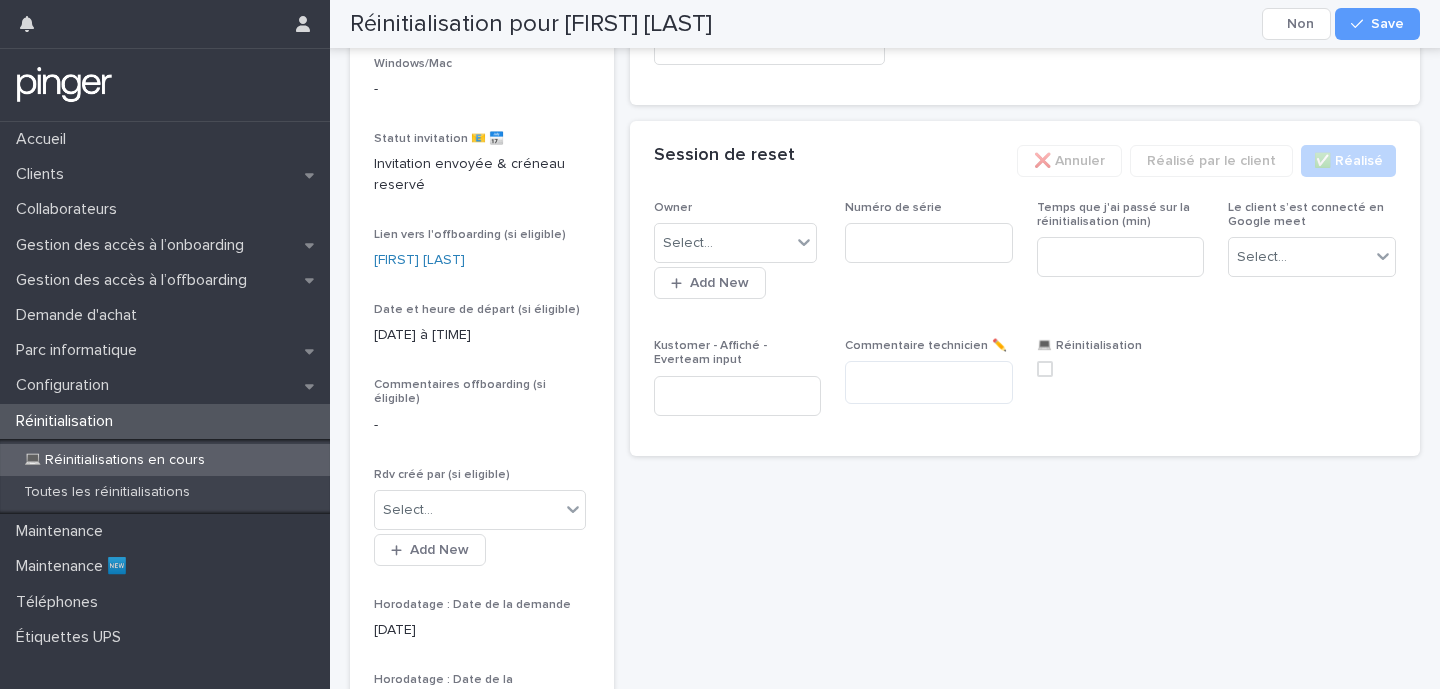 scroll, scrollTop: 491, scrollLeft: 0, axis: vertical 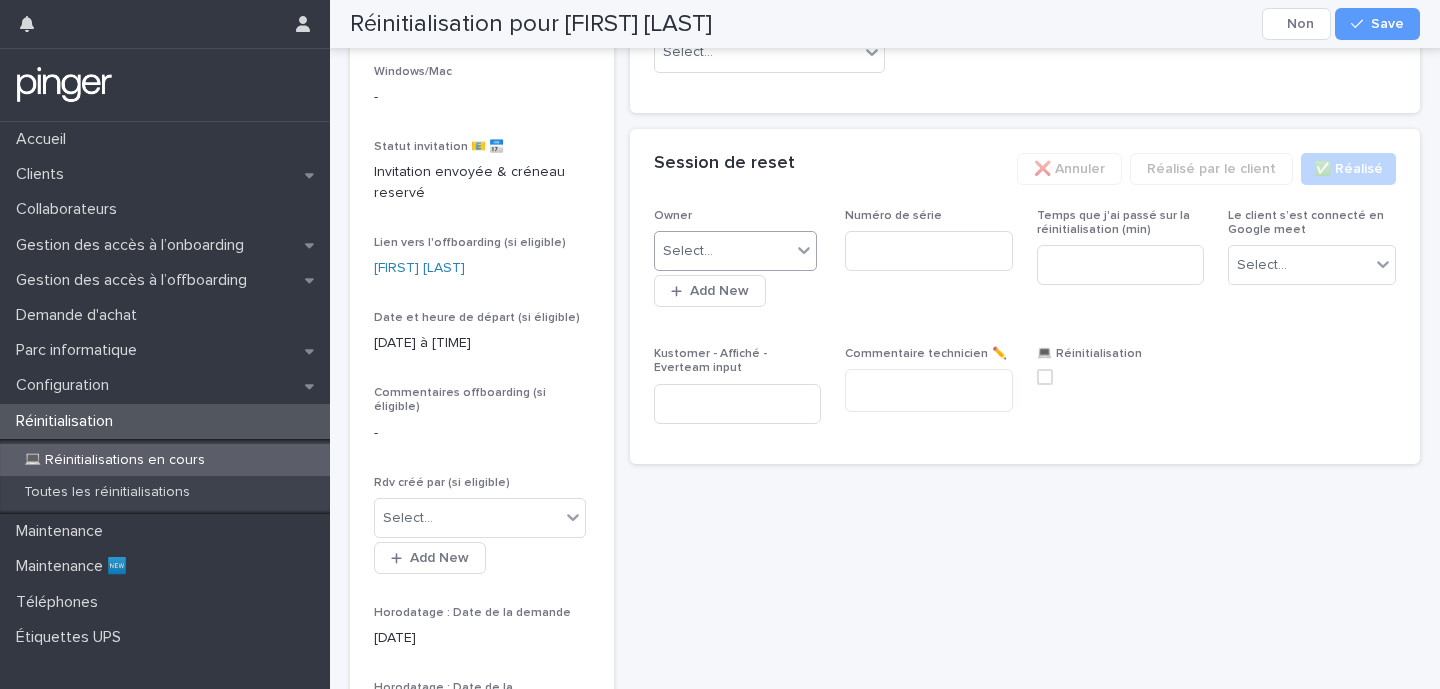 click 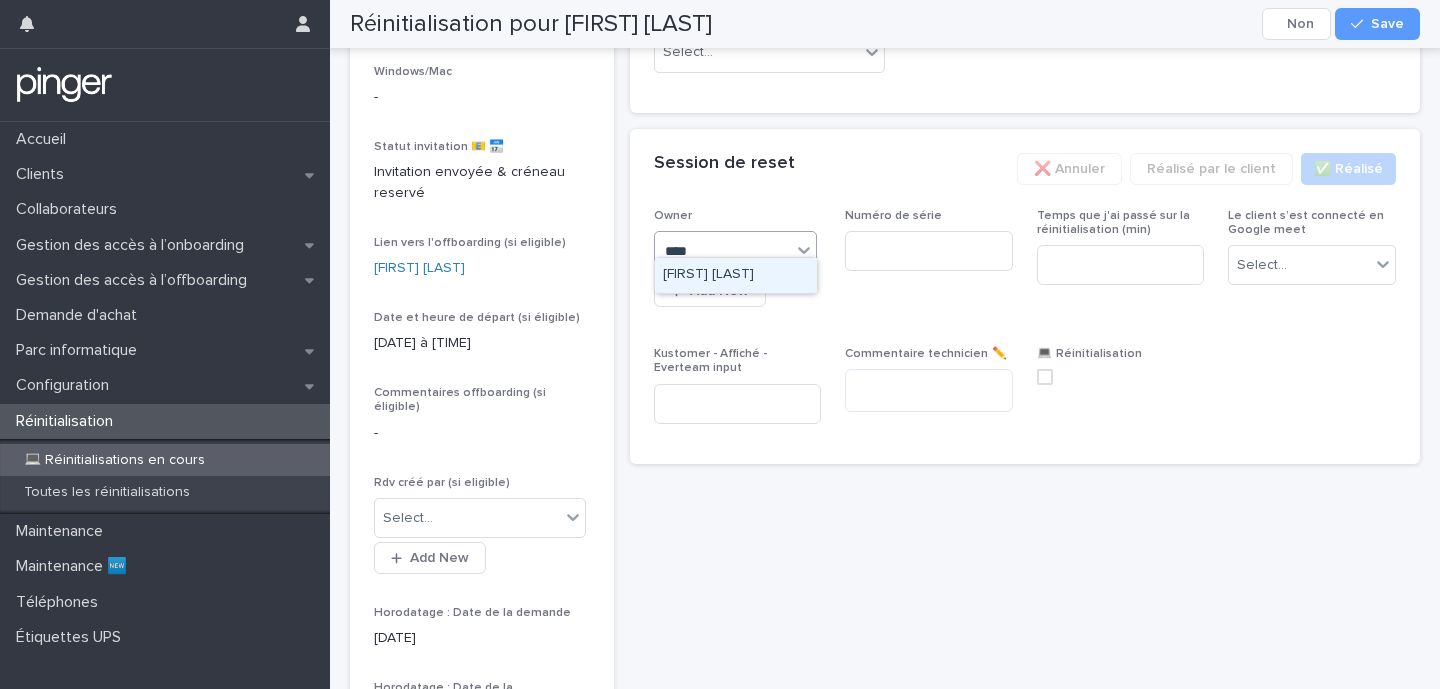 type on "*****" 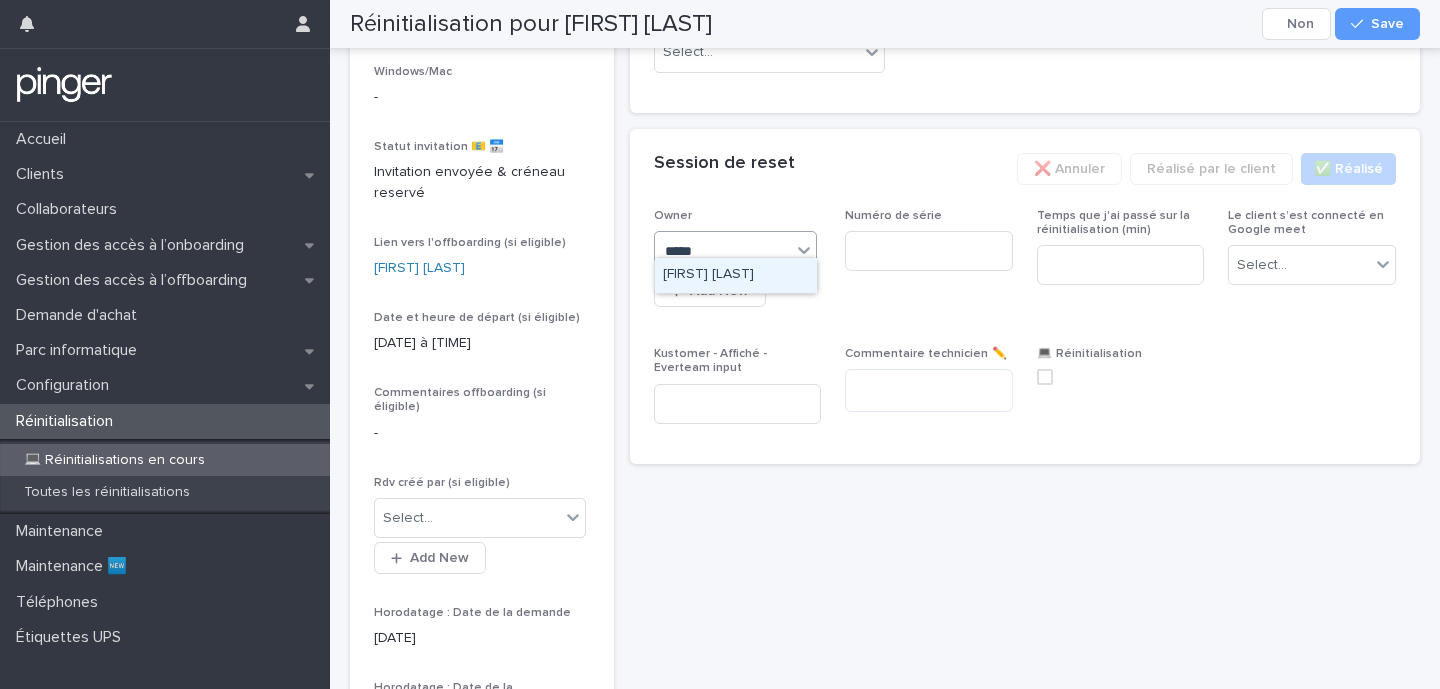 click on "[FIRST] [LAST]" at bounding box center [736, 275] 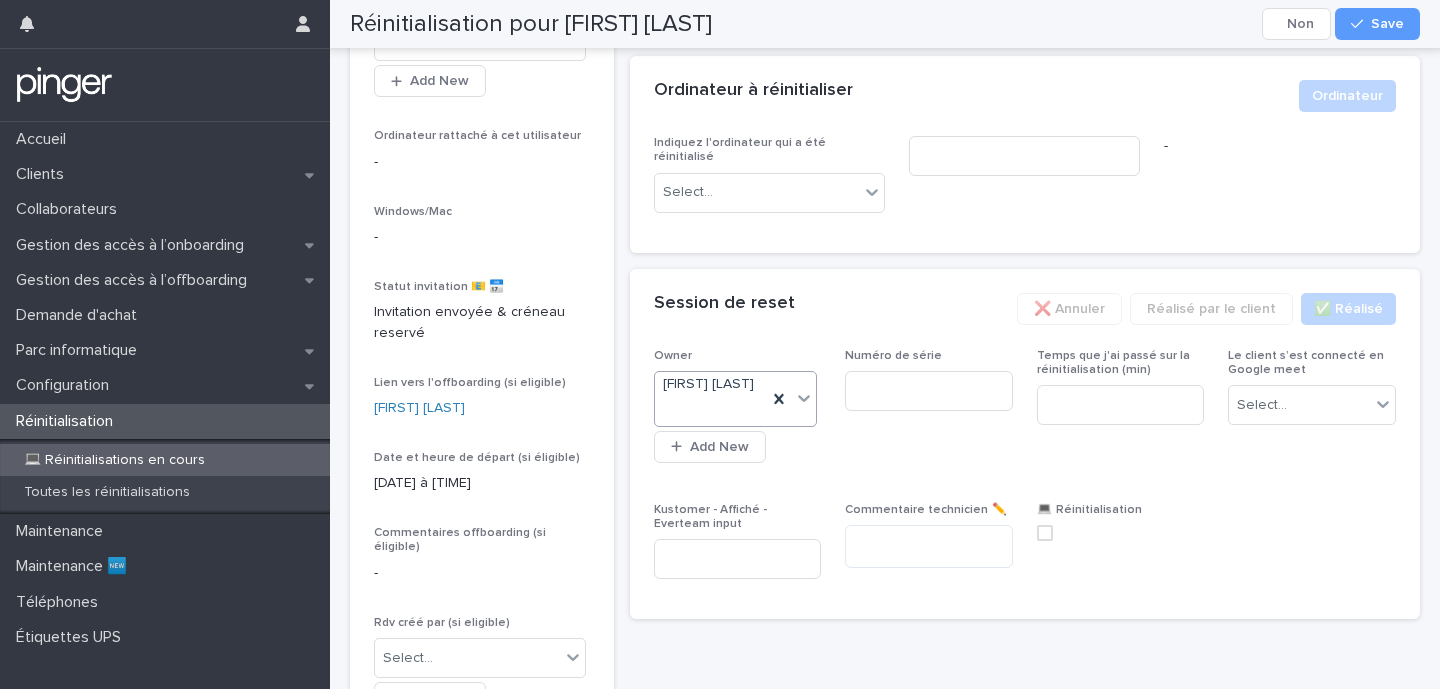 scroll, scrollTop: 319, scrollLeft: 0, axis: vertical 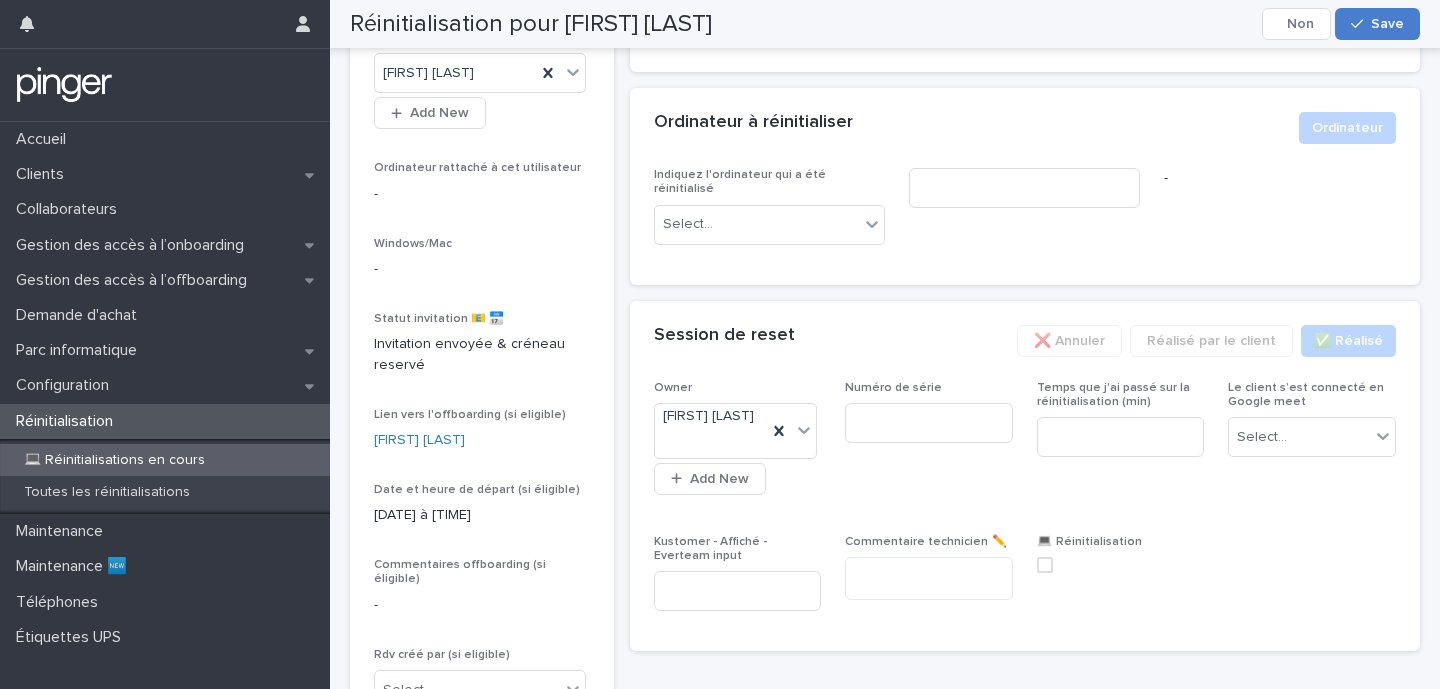 click on "Save" at bounding box center [1377, 24] 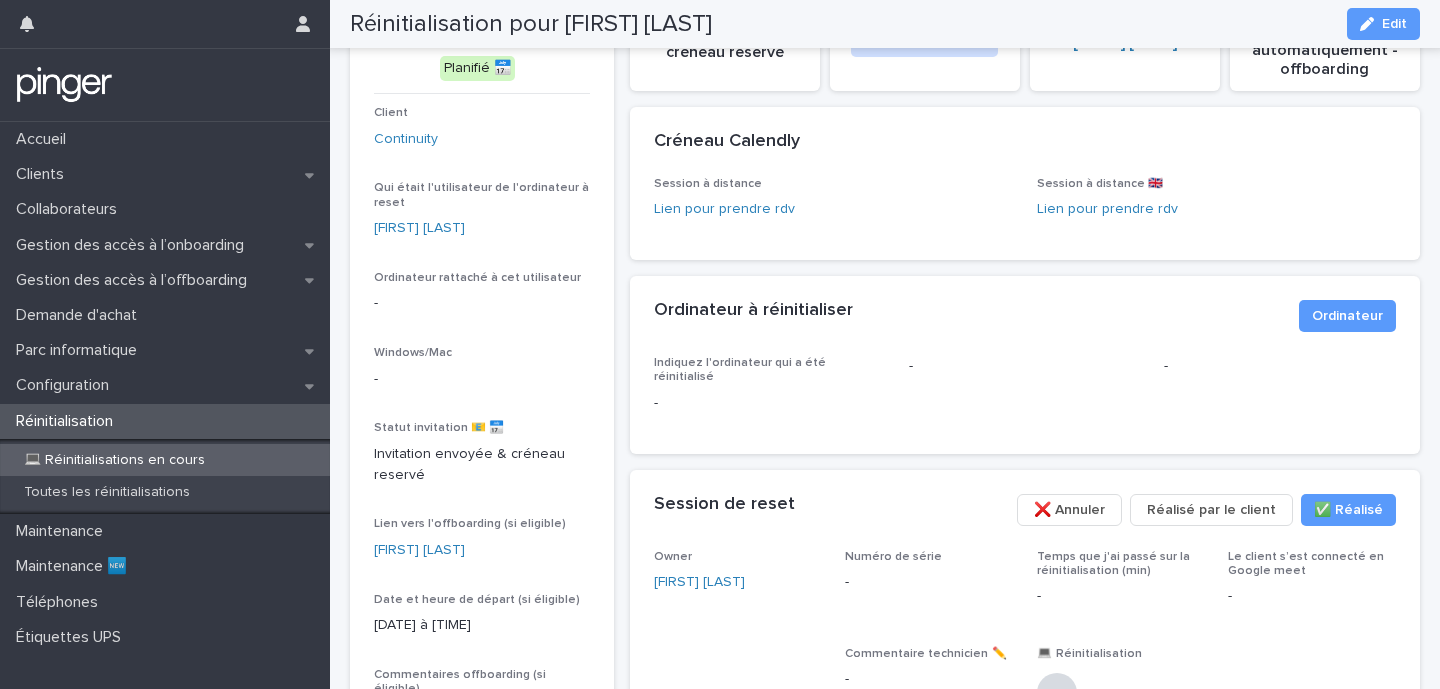 scroll, scrollTop: 0, scrollLeft: 0, axis: both 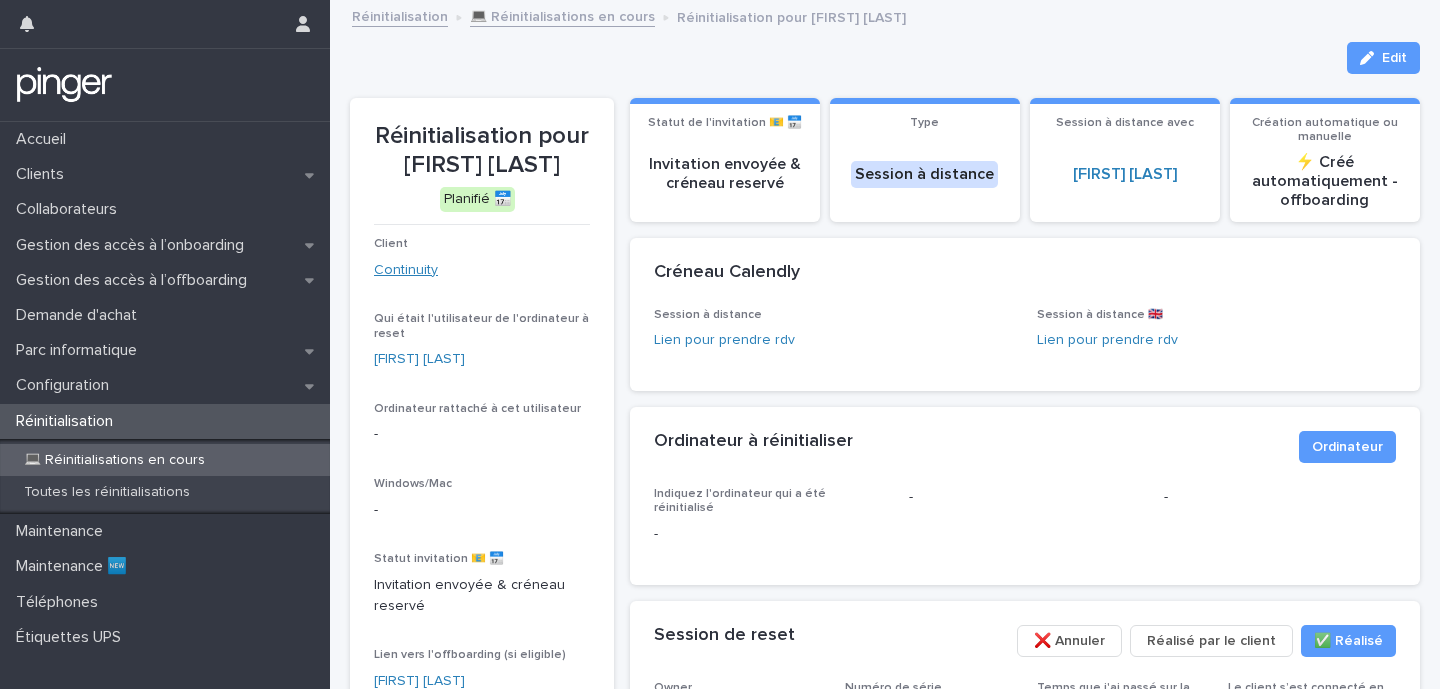 click on "Continuity" at bounding box center [406, 270] 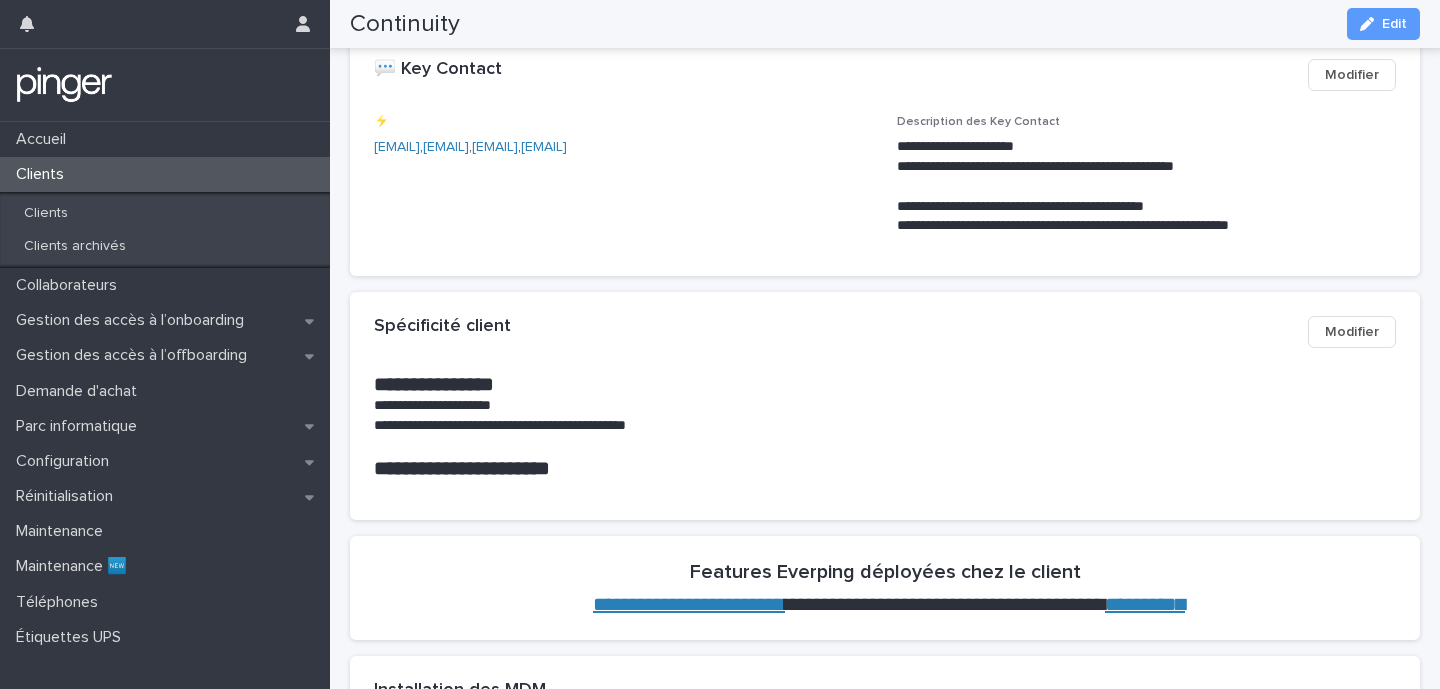 scroll, scrollTop: 0, scrollLeft: 0, axis: both 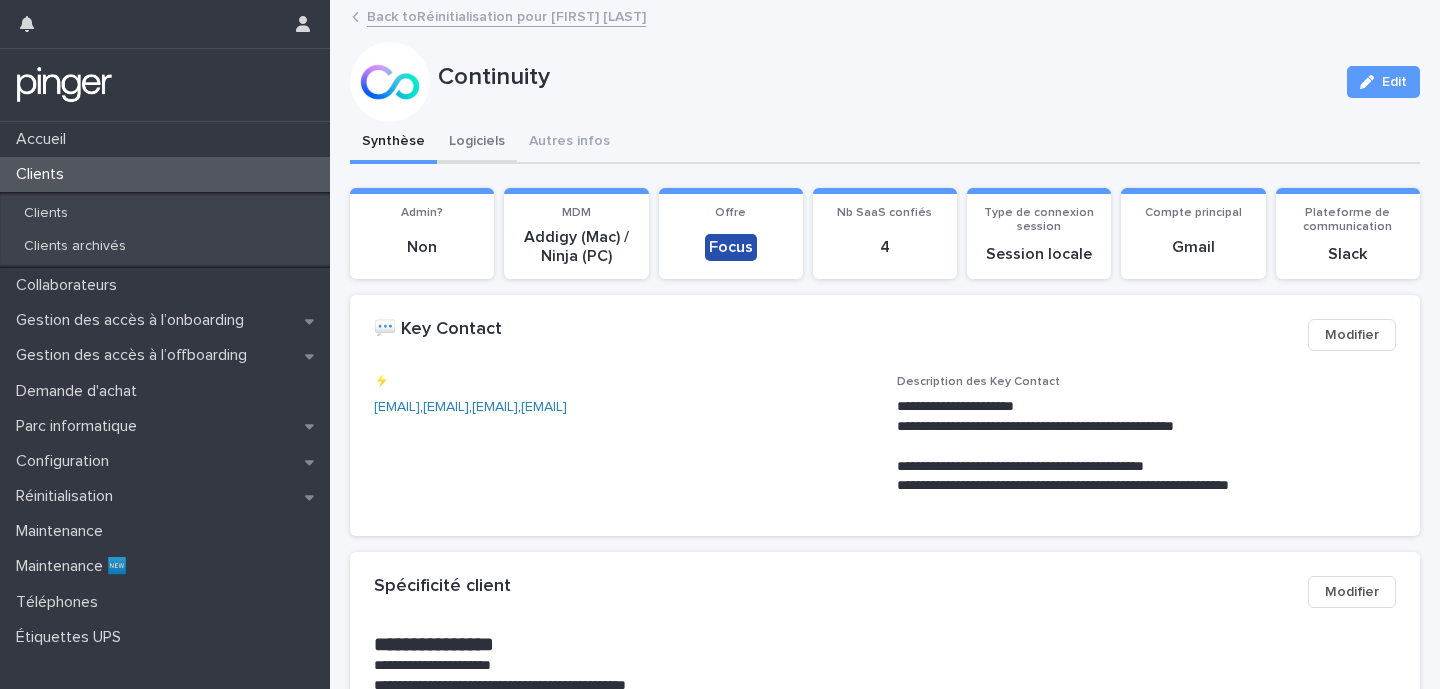 click on "Logiciels" at bounding box center (477, 143) 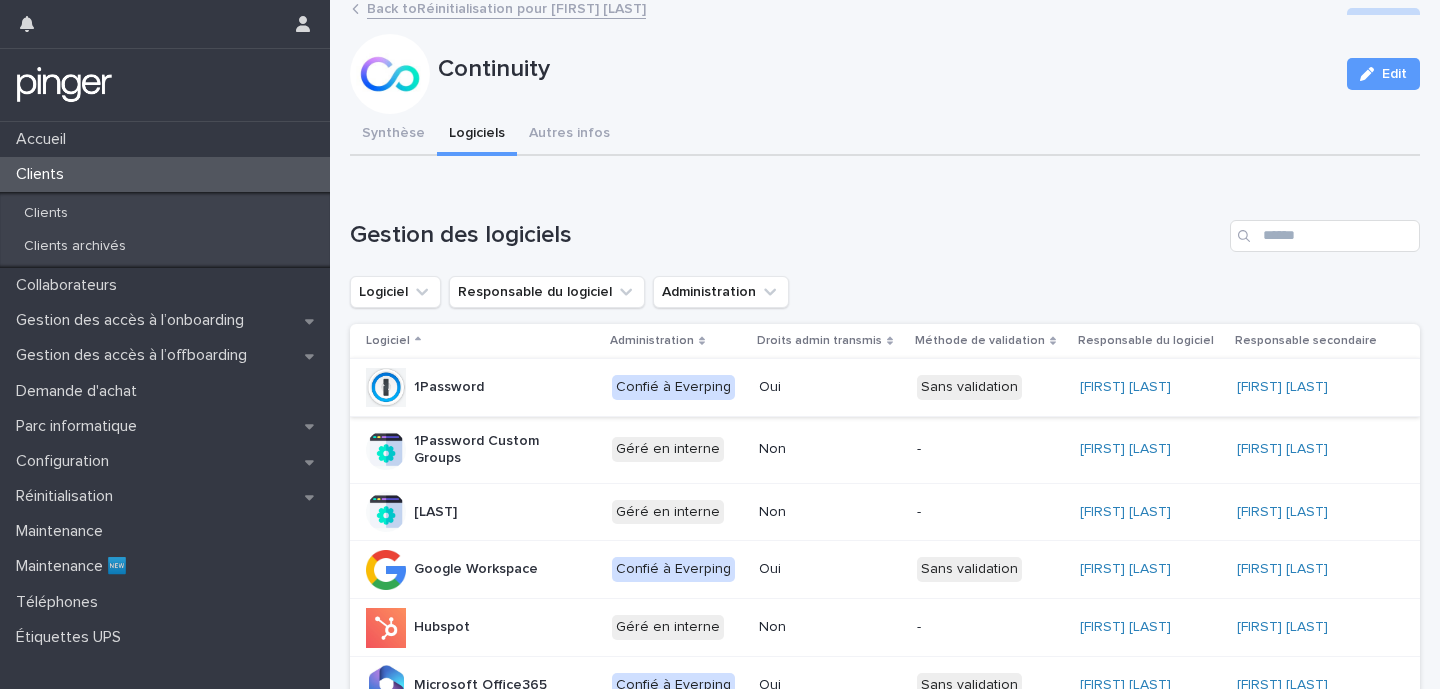 scroll, scrollTop: 6, scrollLeft: 0, axis: vertical 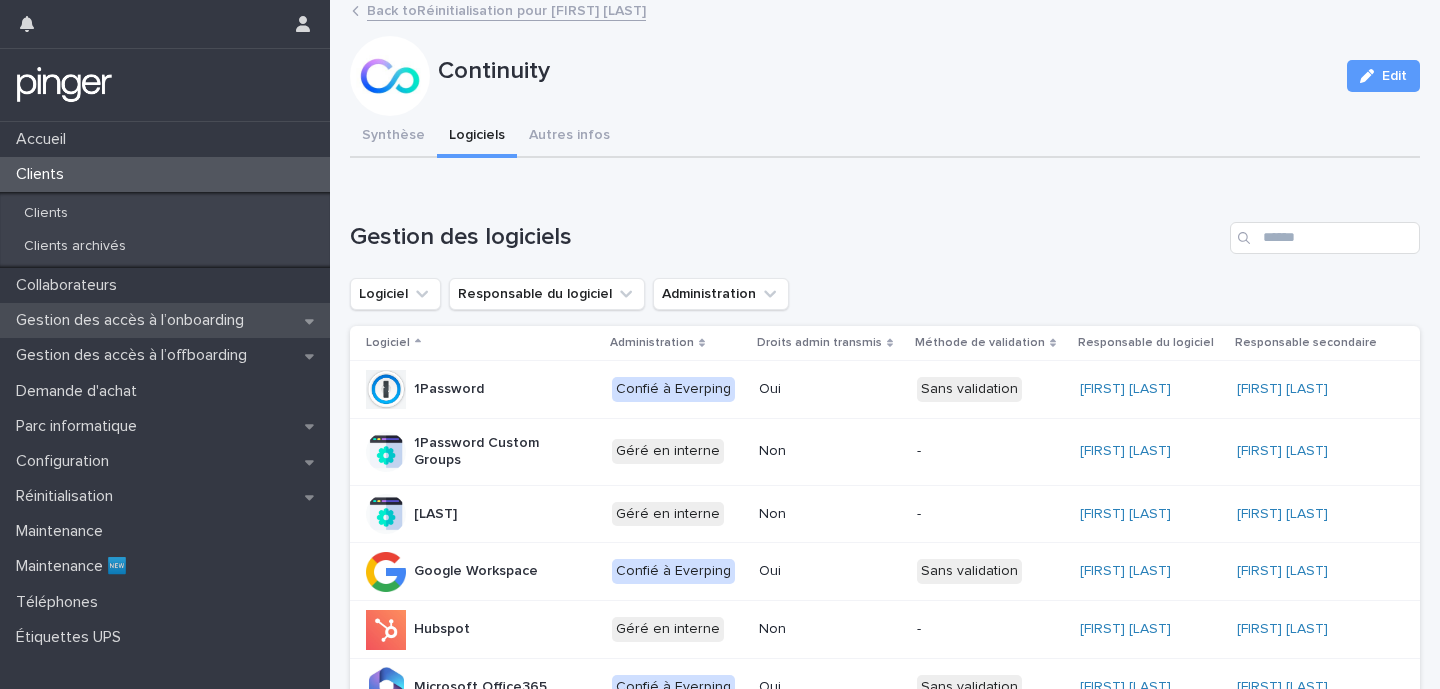 click on "Gestion des accès à l’onboarding" at bounding box center (134, 320) 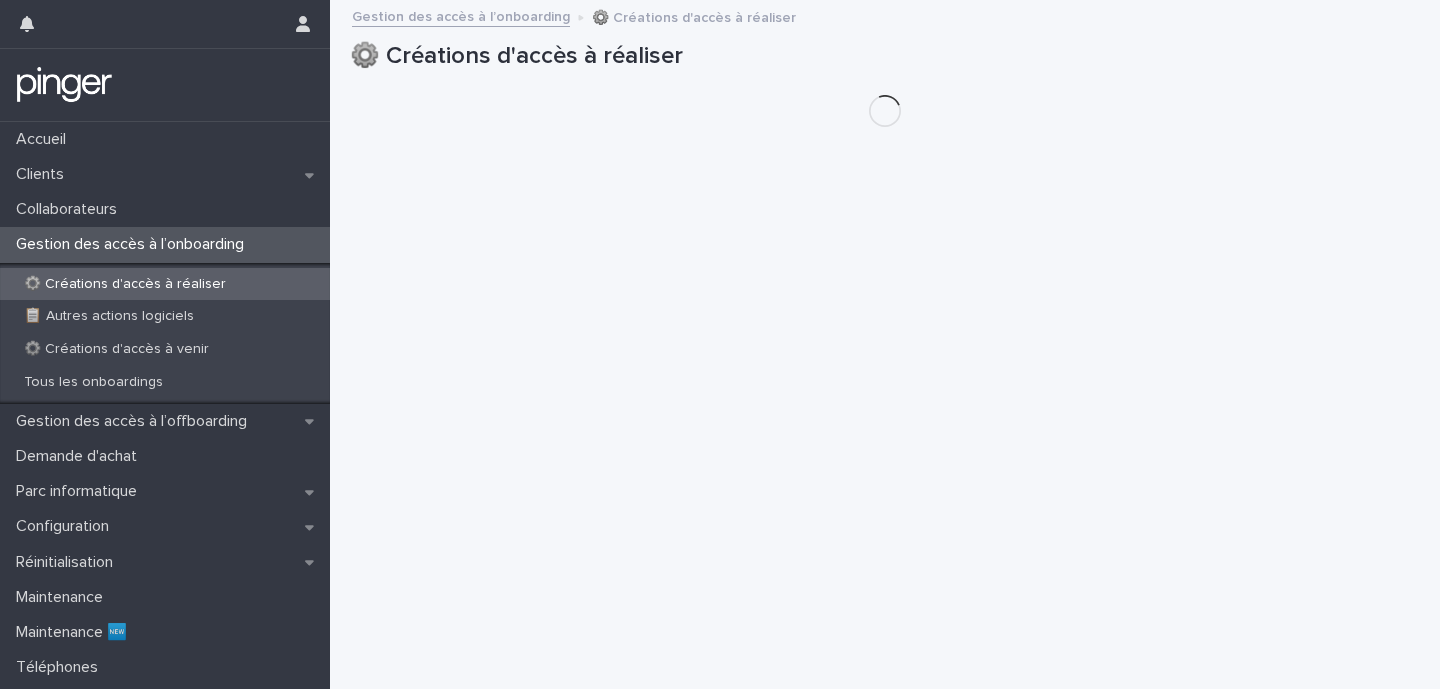 scroll, scrollTop: 0, scrollLeft: 0, axis: both 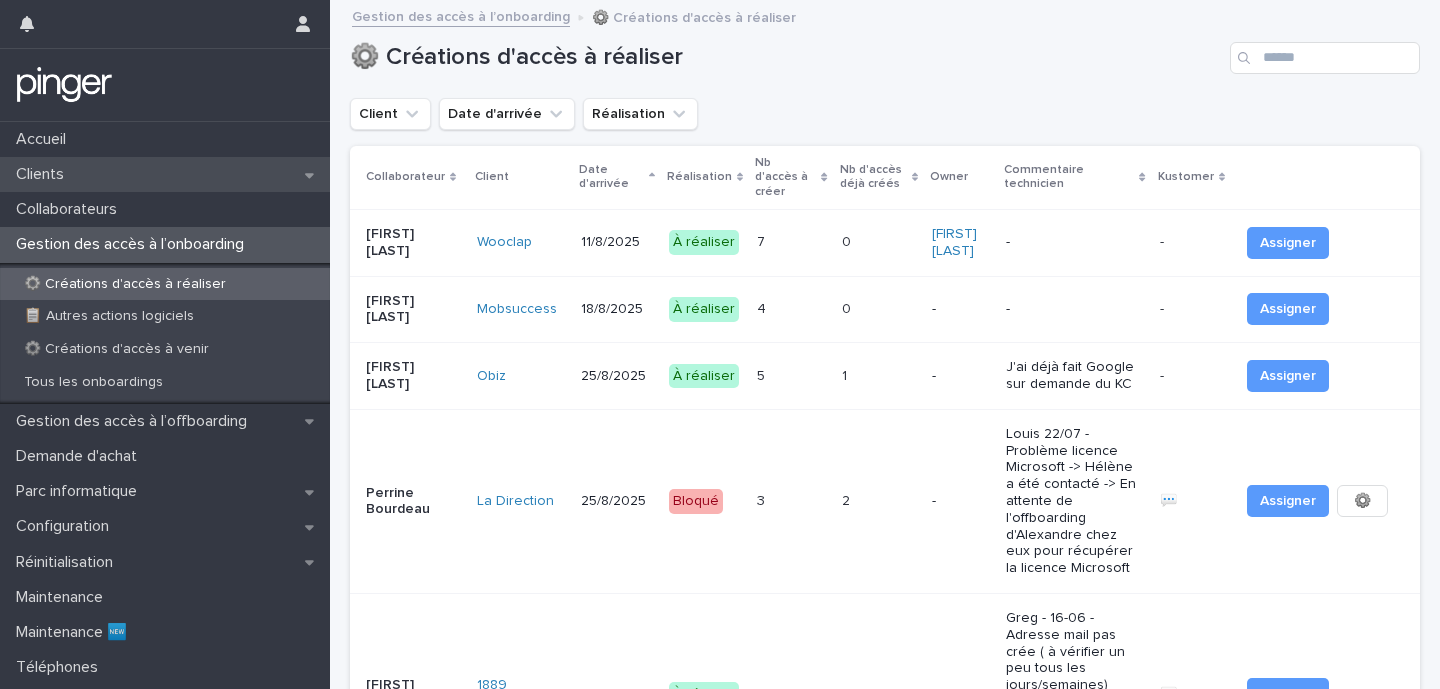 click on "Clients" at bounding box center [165, 174] 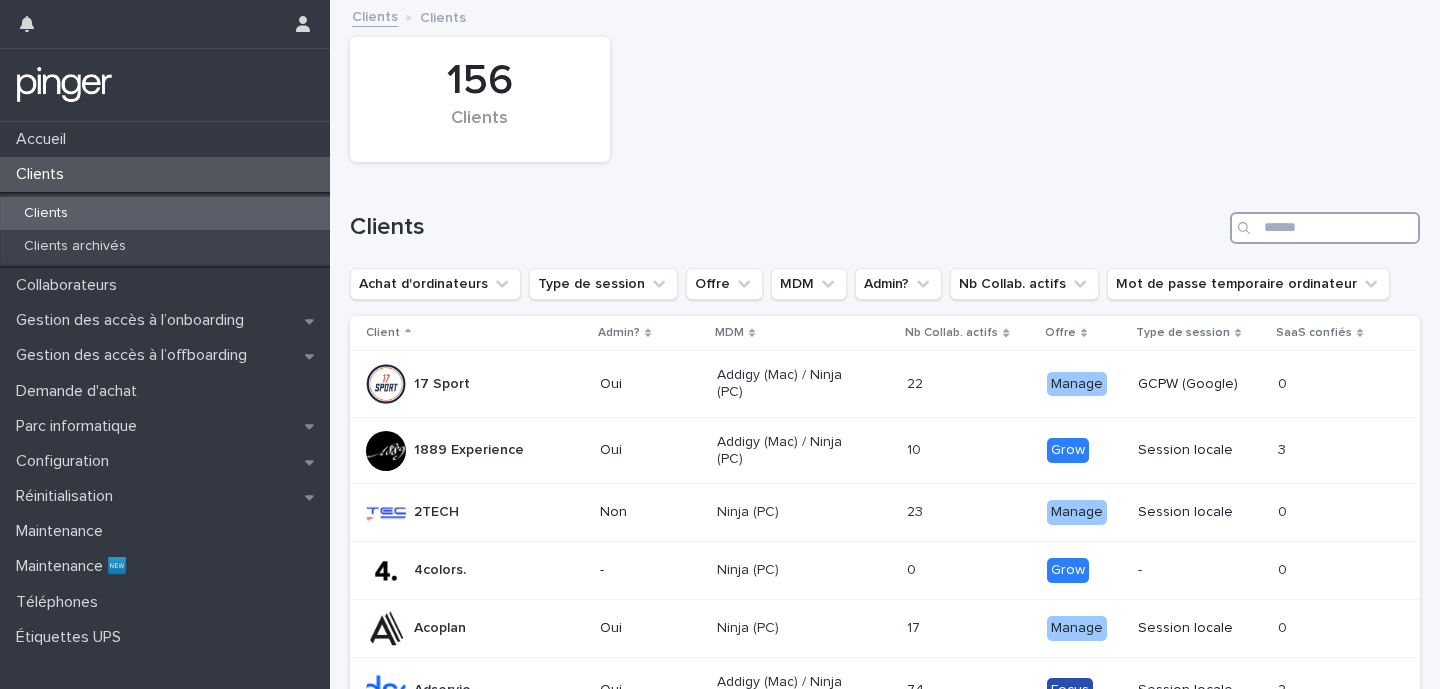 click at bounding box center [1325, 228] 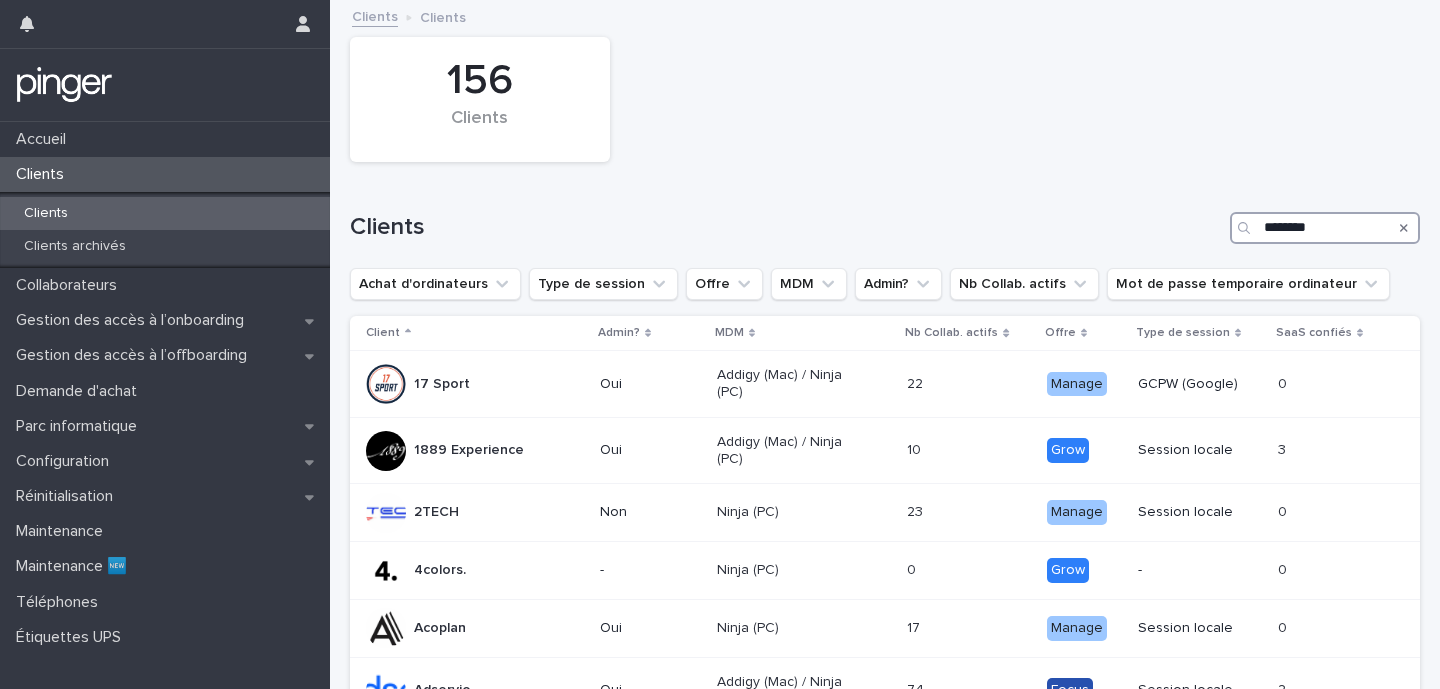 type on "********" 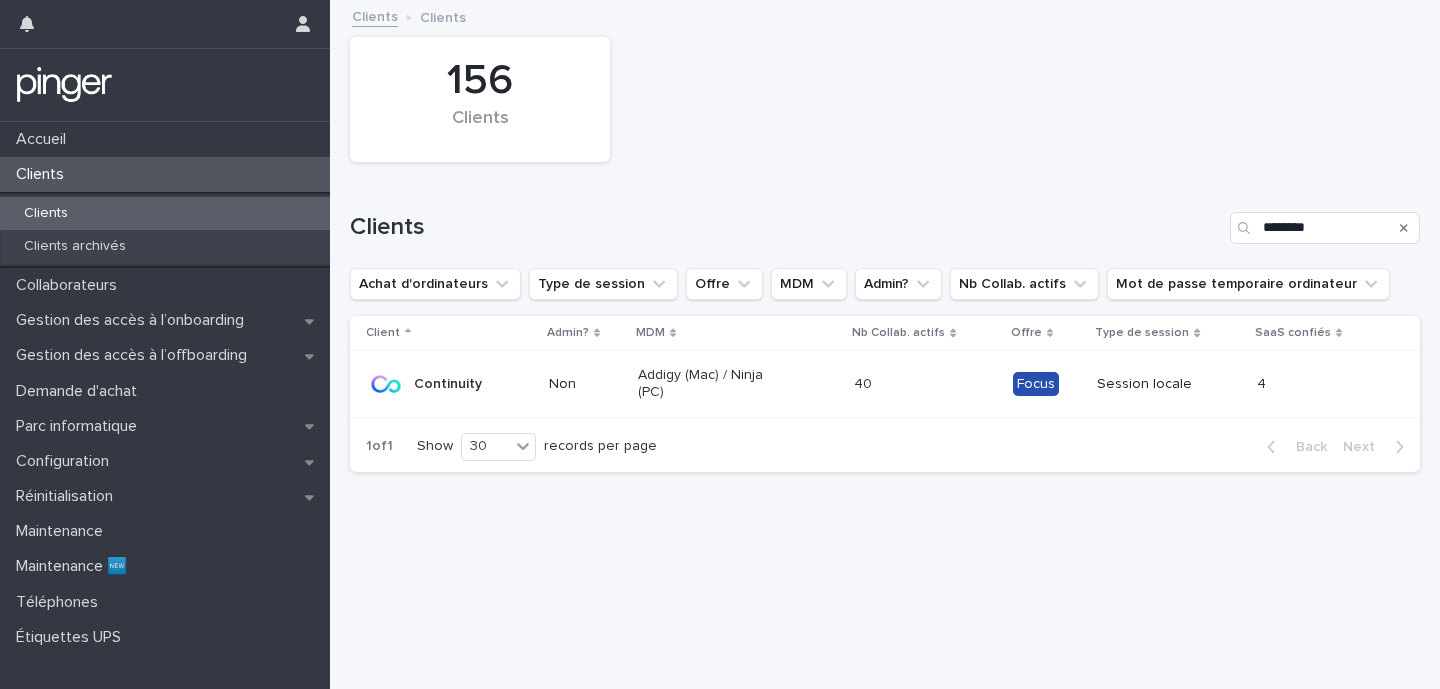 click on "Addigy (Mac) / Ninja (PC)" at bounding box center (738, 384) 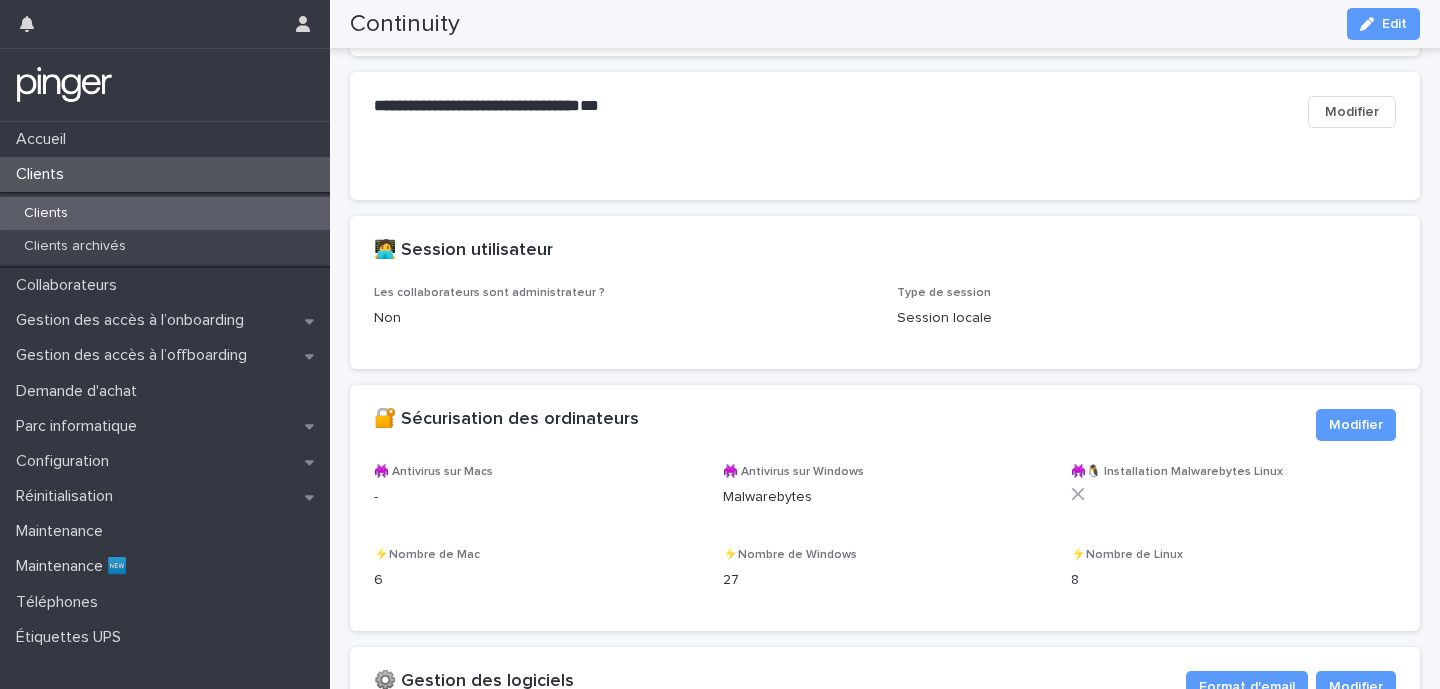 scroll, scrollTop: 2062, scrollLeft: 0, axis: vertical 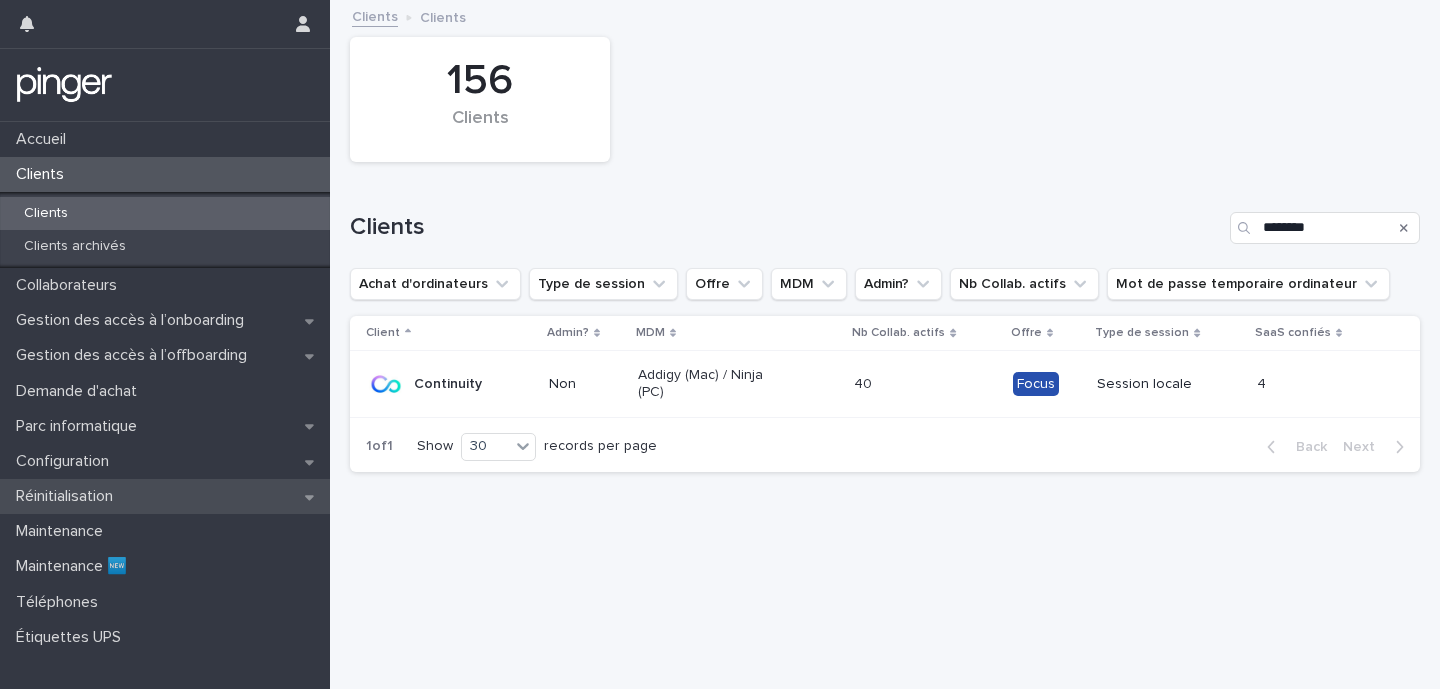 click on "Réinitialisation" at bounding box center [68, 496] 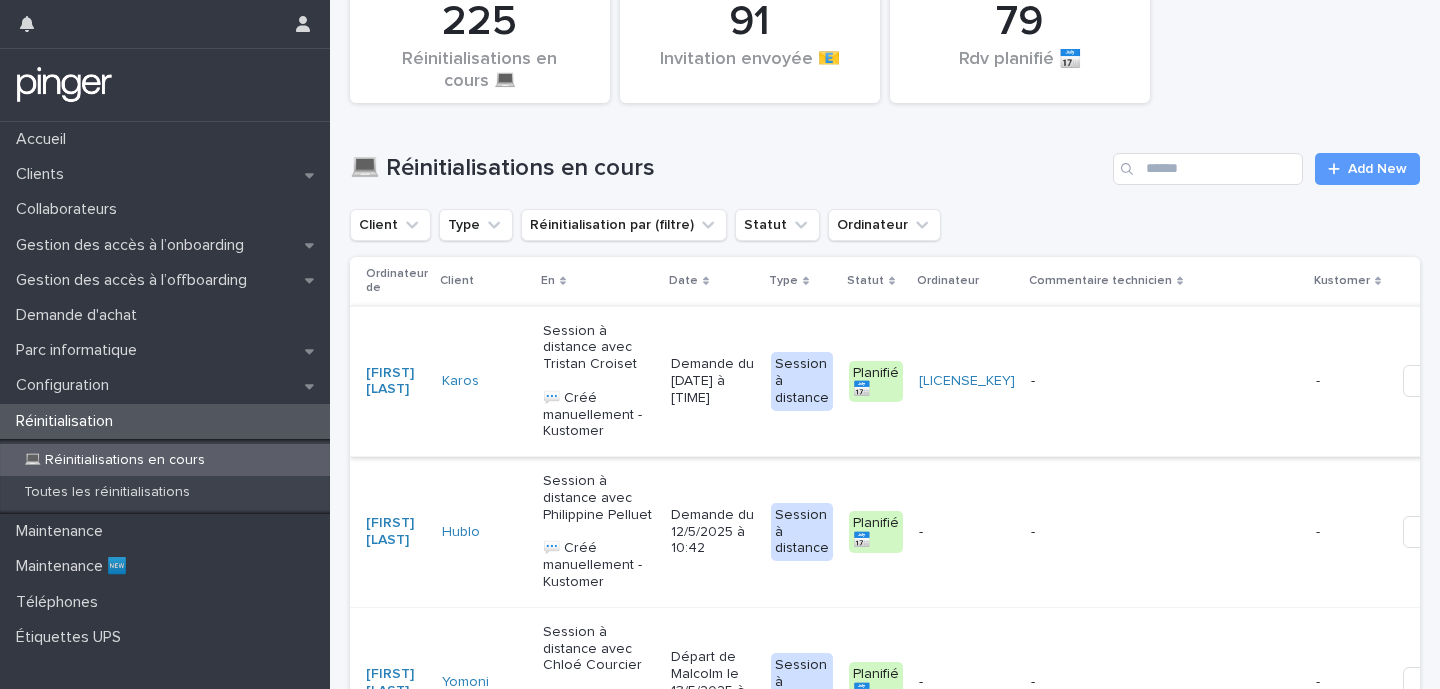 scroll, scrollTop: 0, scrollLeft: 0, axis: both 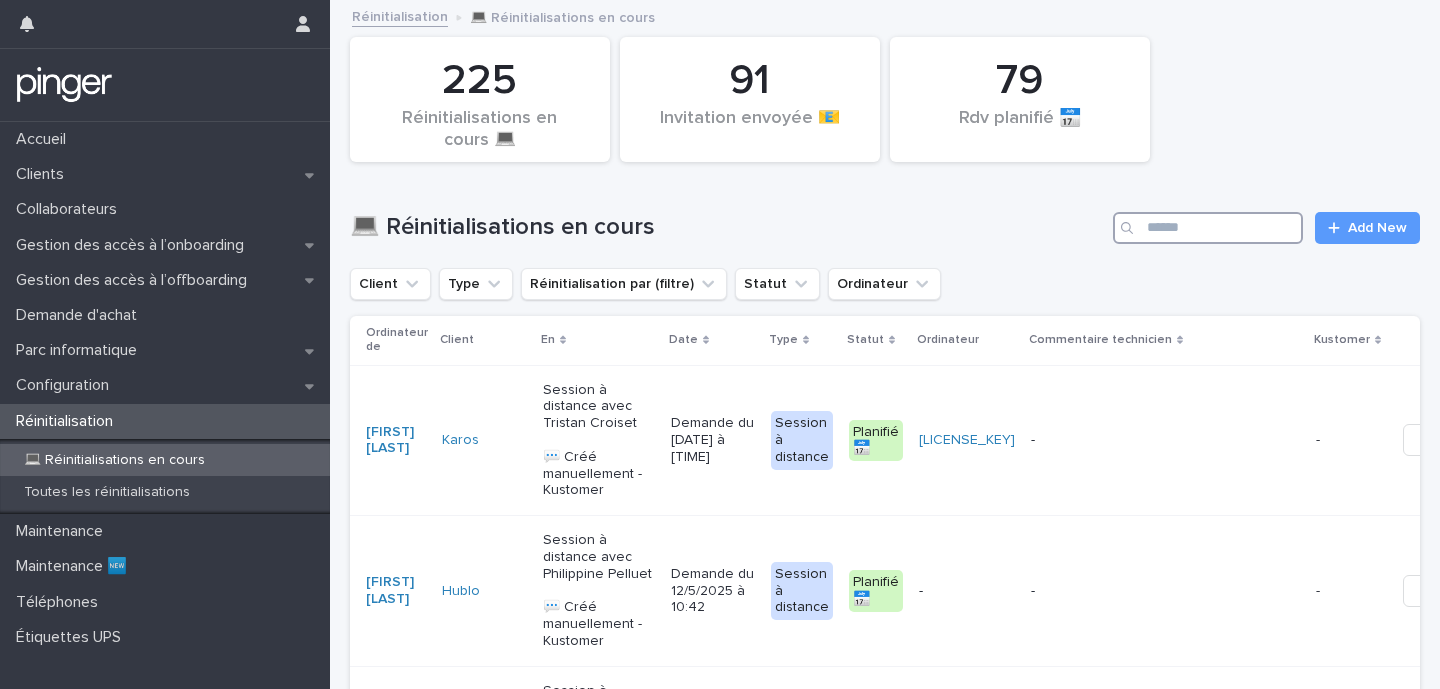 click at bounding box center [1208, 228] 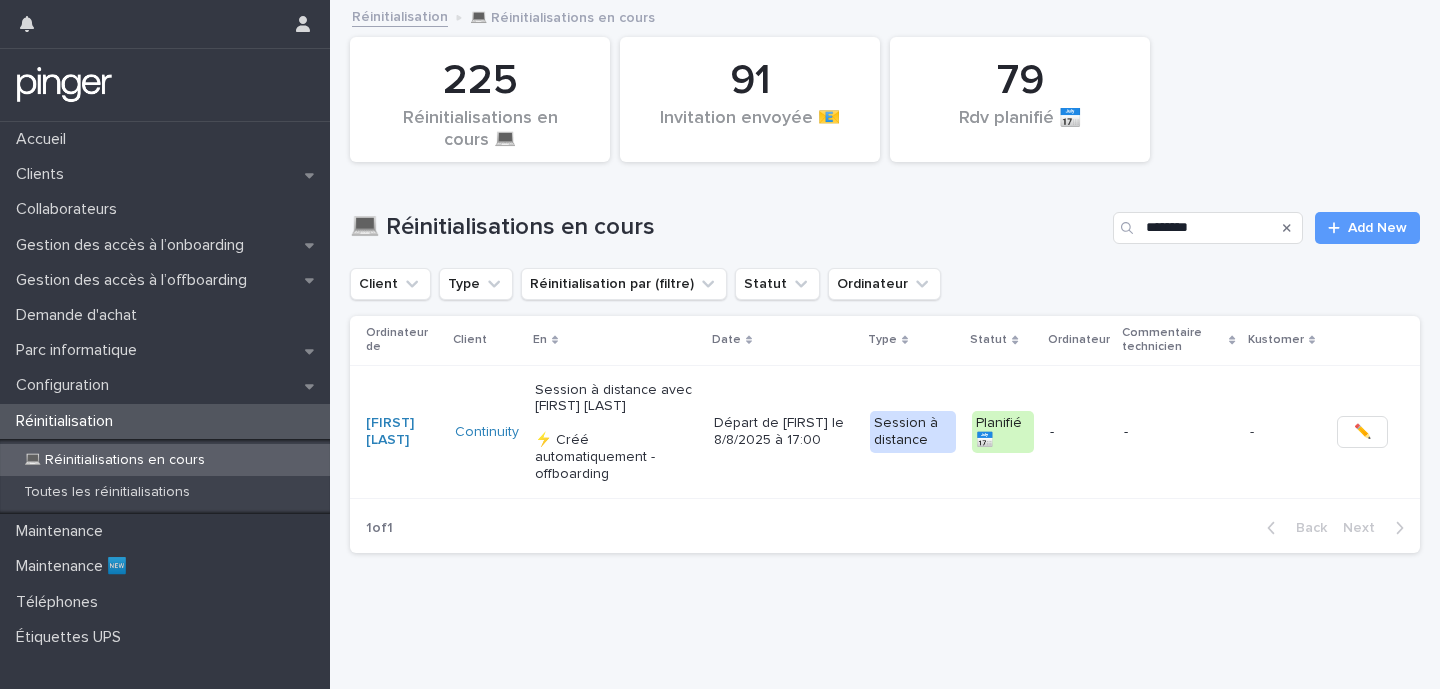 click on "-" at bounding box center (1079, 432) 